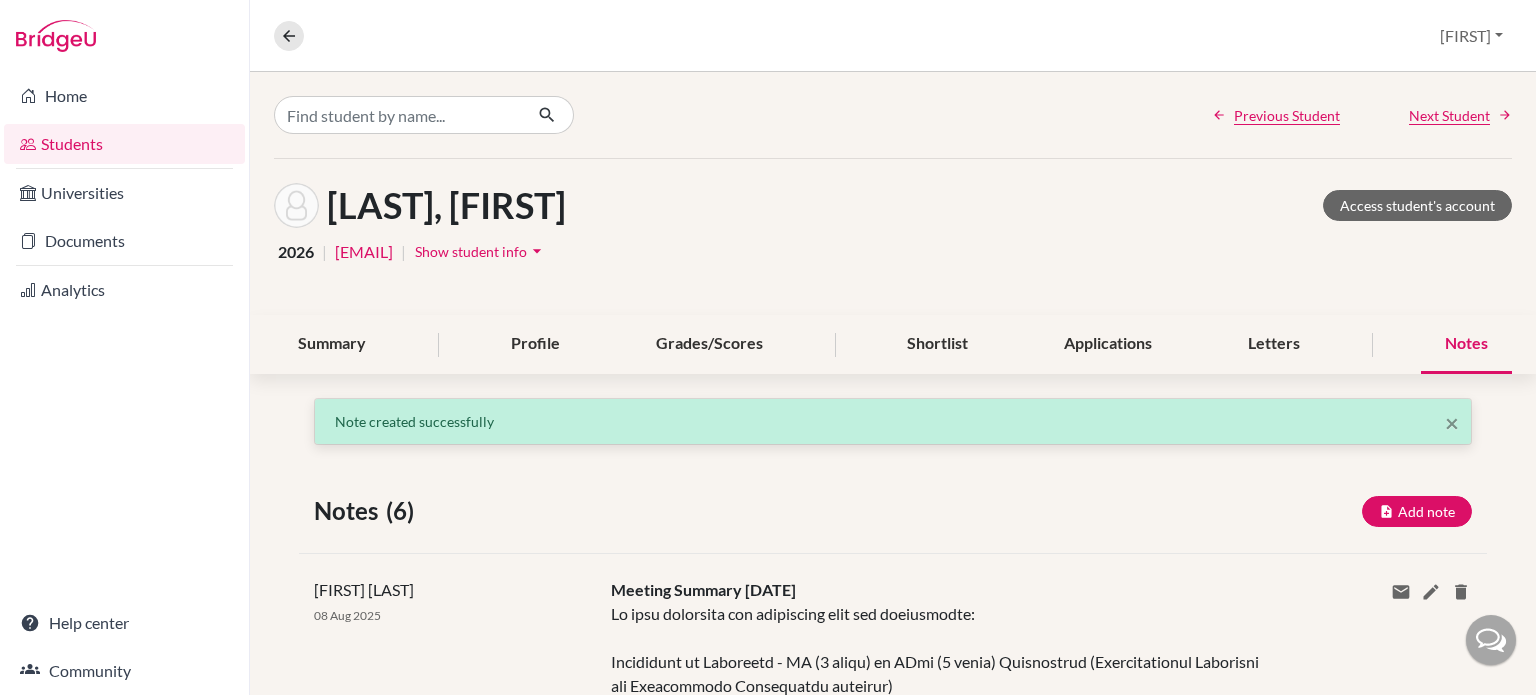 scroll, scrollTop: 0, scrollLeft: 0, axis: both 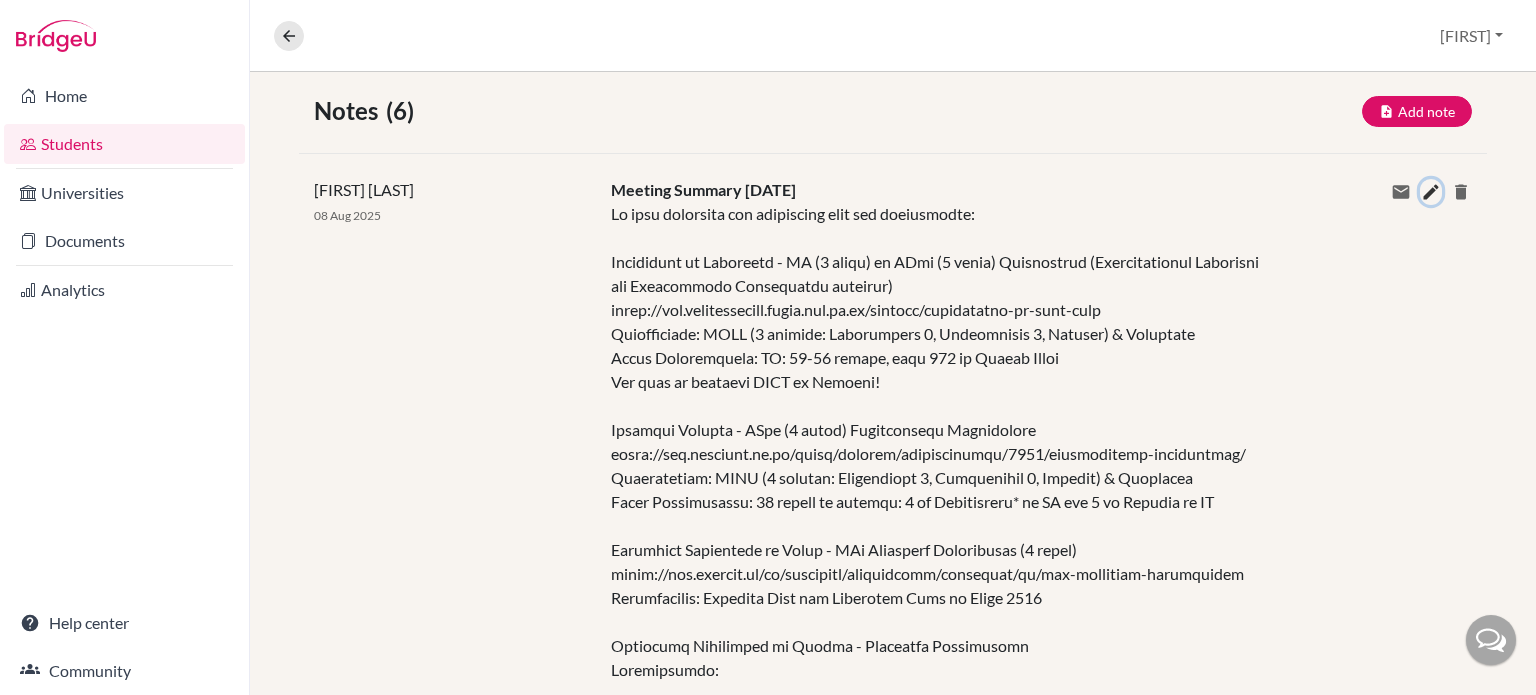 click at bounding box center (1431, 192) 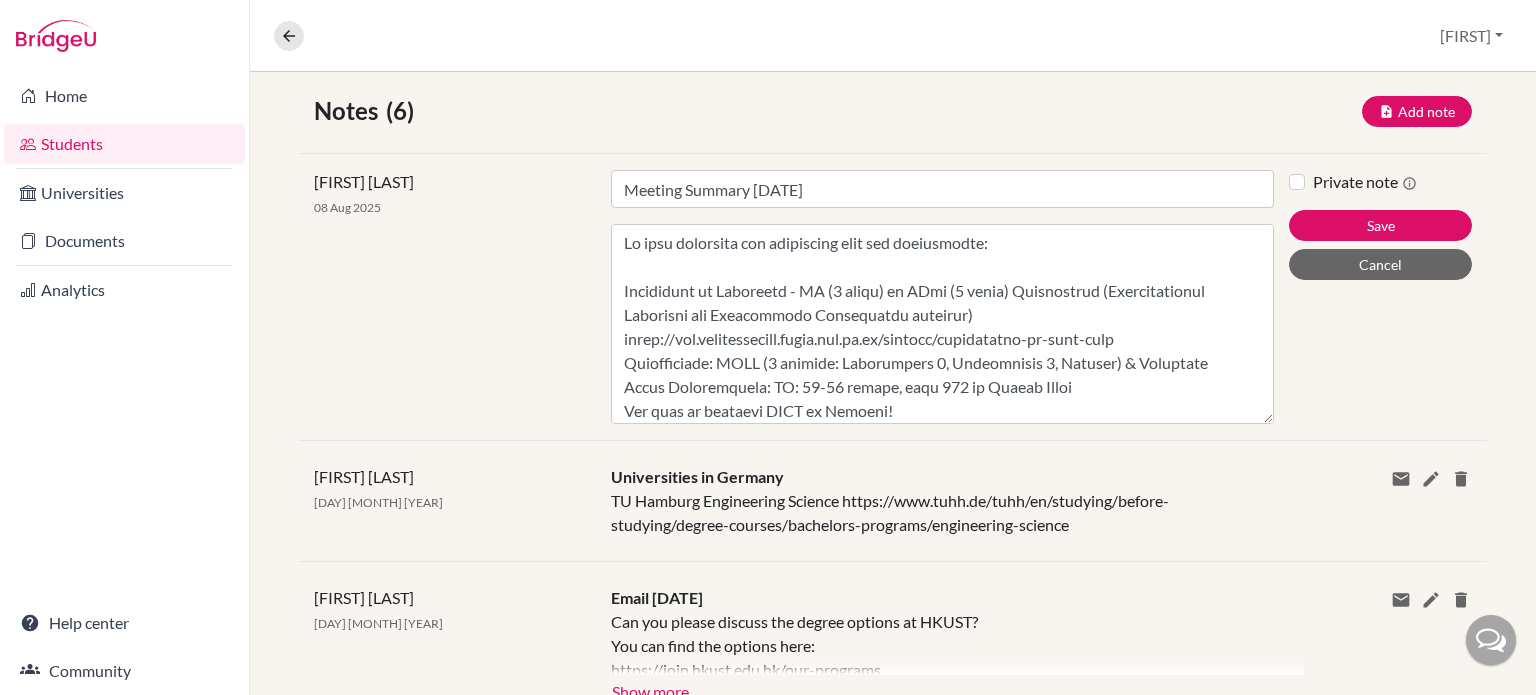drag, startPoint x: 1257, startPoint y: 275, endPoint x: 1230, endPoint y: 717, distance: 442.82388 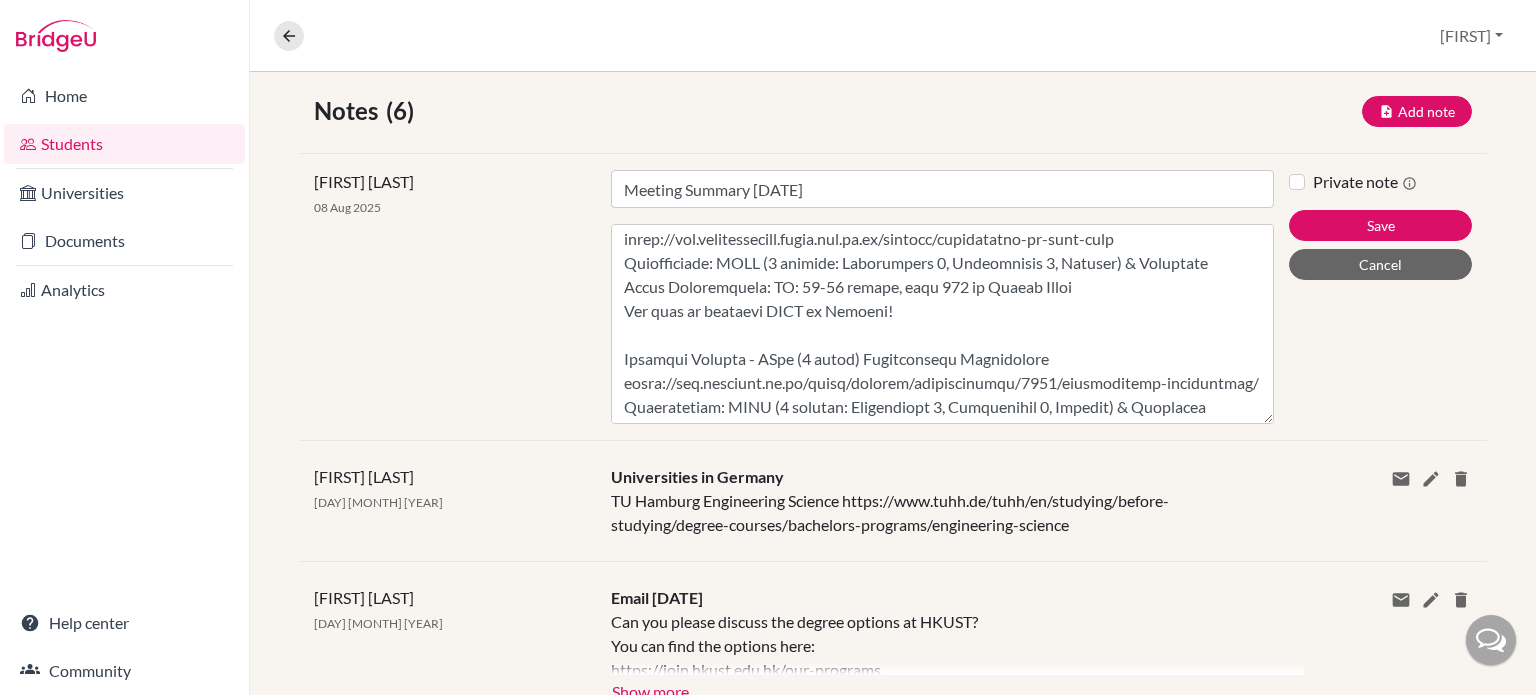 scroll, scrollTop: 0, scrollLeft: 0, axis: both 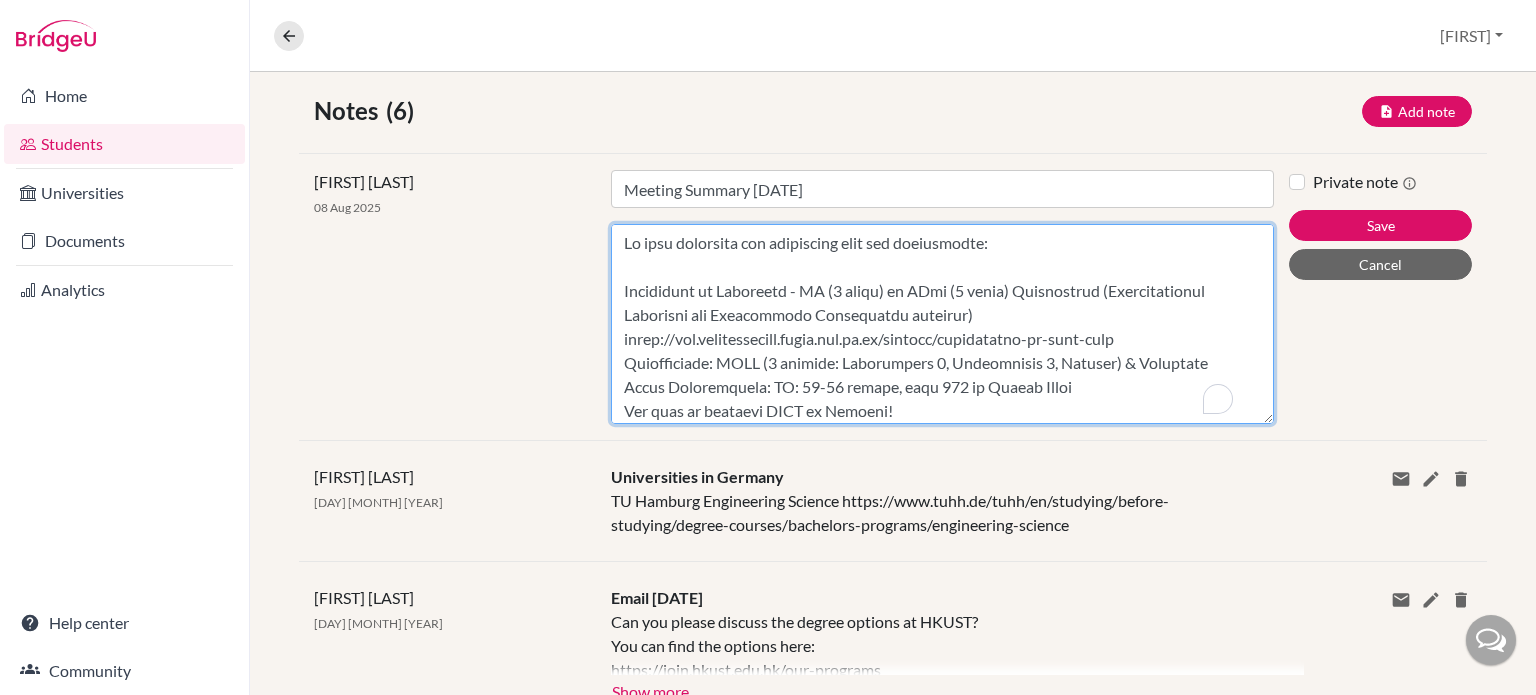 drag, startPoint x: 621, startPoint y: 285, endPoint x: 788, endPoint y: 291, distance: 167.10774 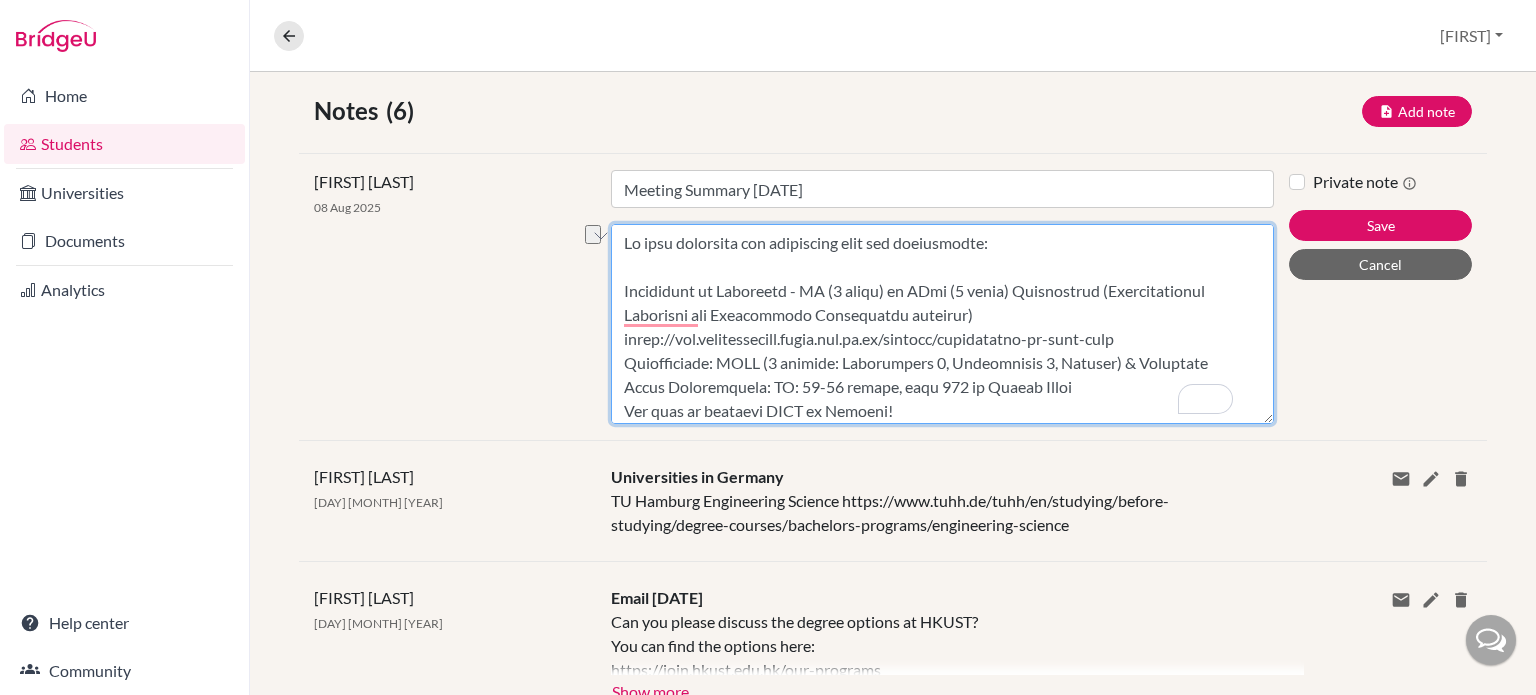 click on "Content" at bounding box center (942, 324) 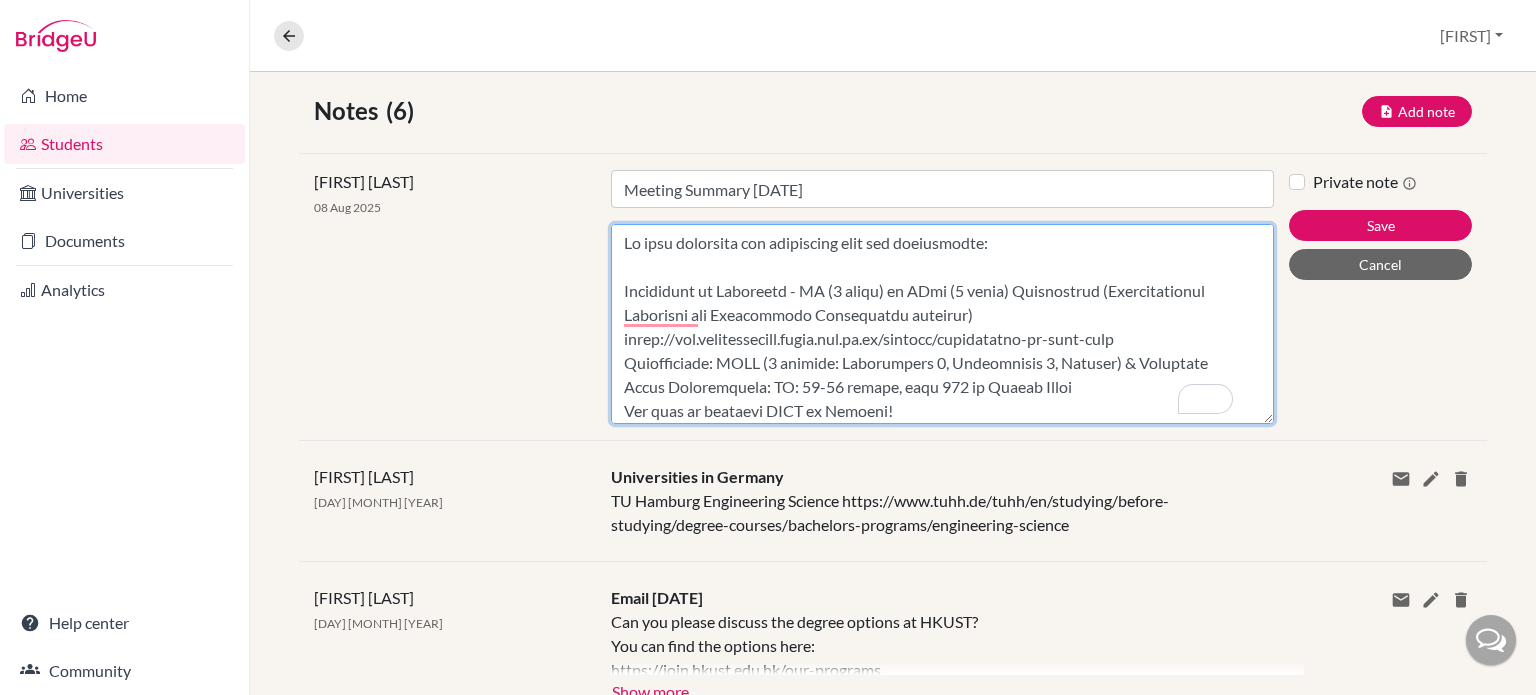 scroll, scrollTop: 54, scrollLeft: 0, axis: vertical 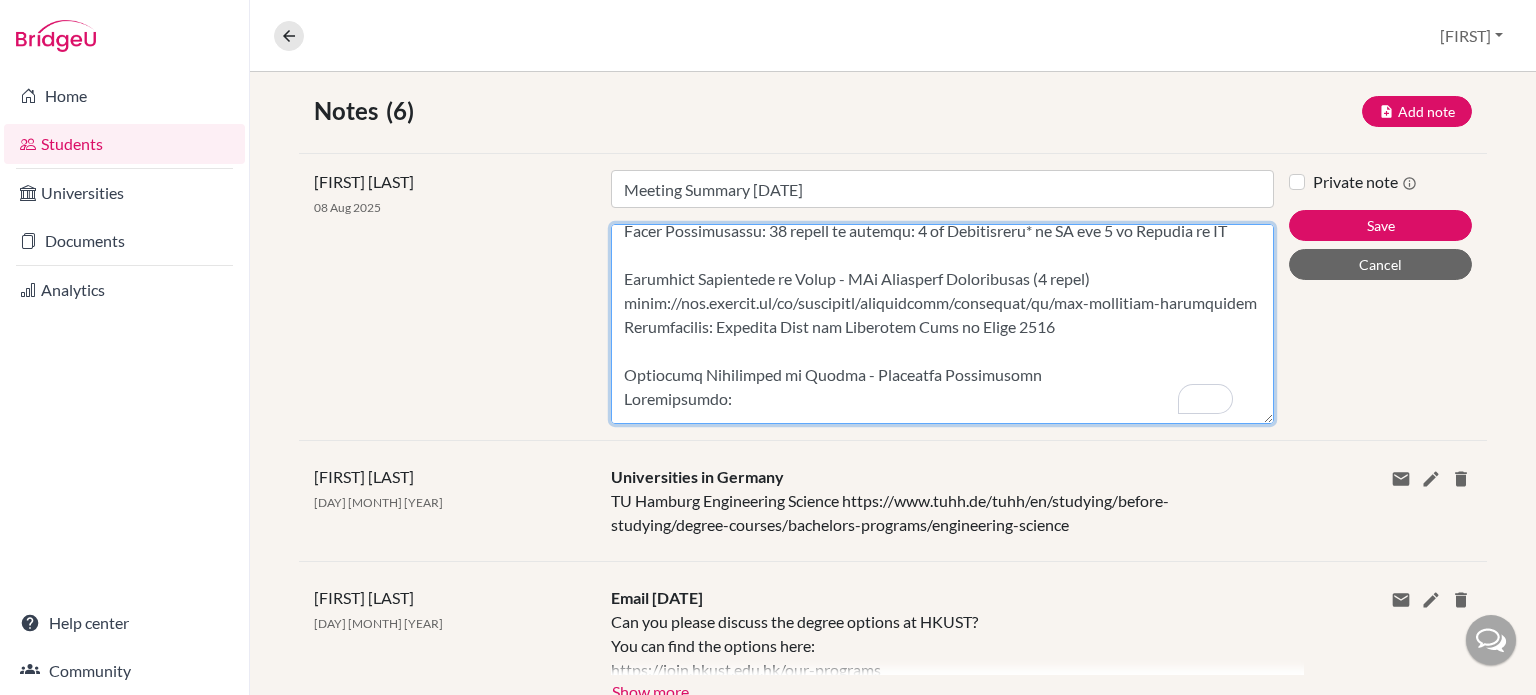 click on "Content" at bounding box center (942, 324) 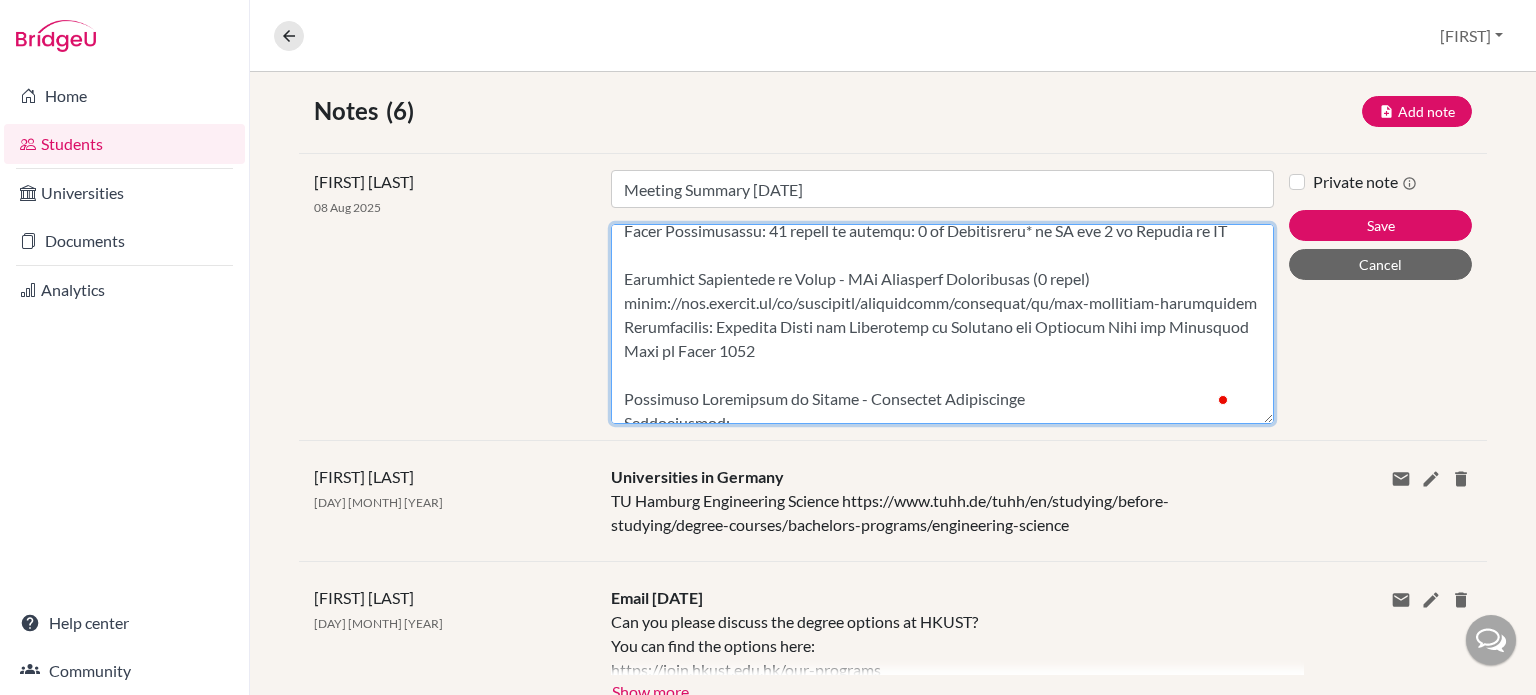 click on "Content" at bounding box center [942, 324] 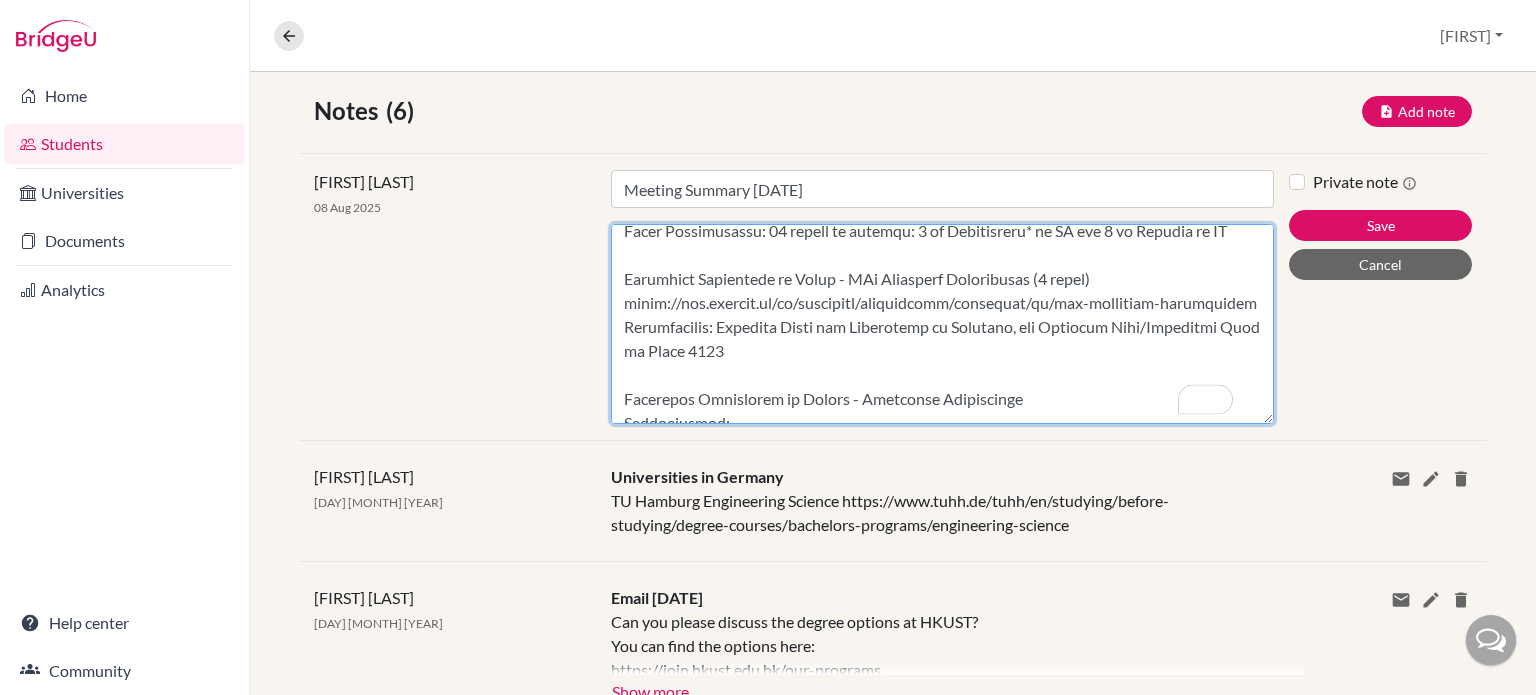 scroll, scrollTop: 372, scrollLeft: 0, axis: vertical 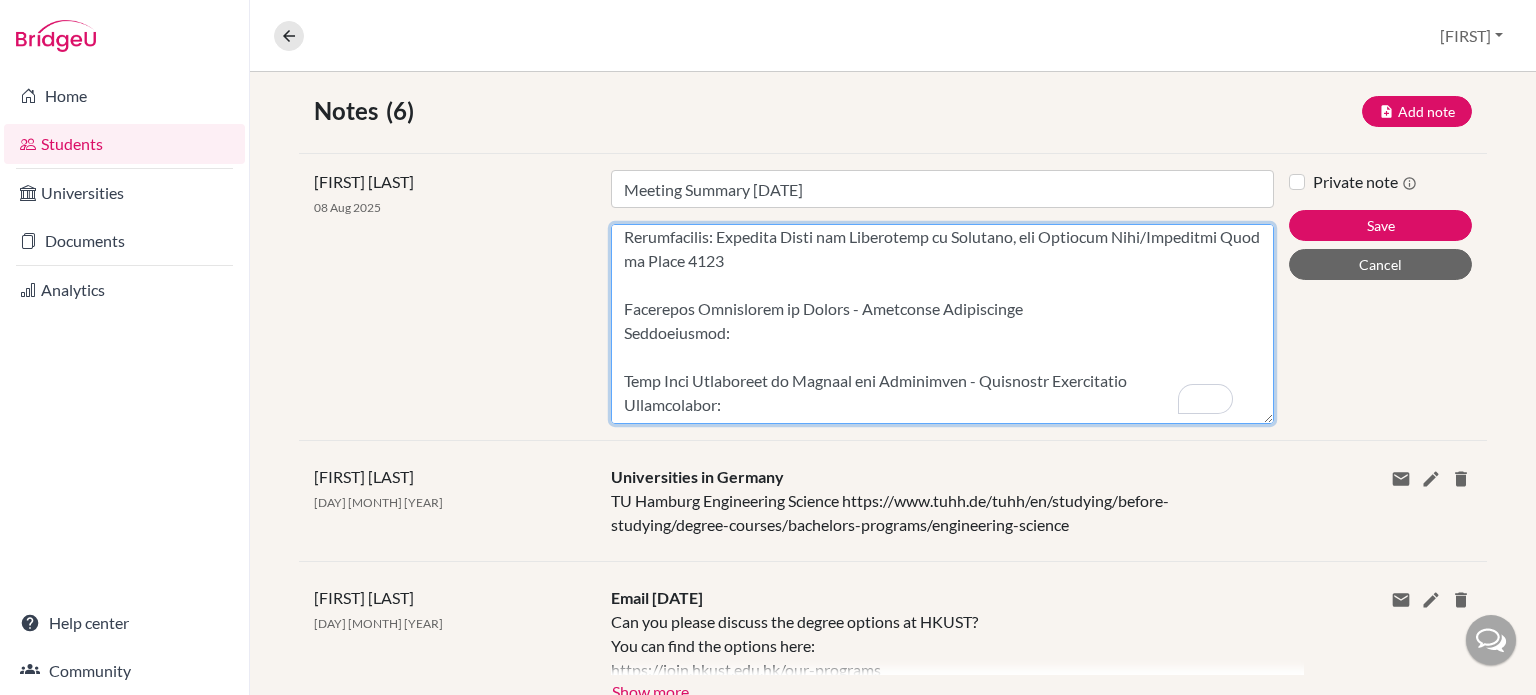 click on "Content" at bounding box center [942, 324] 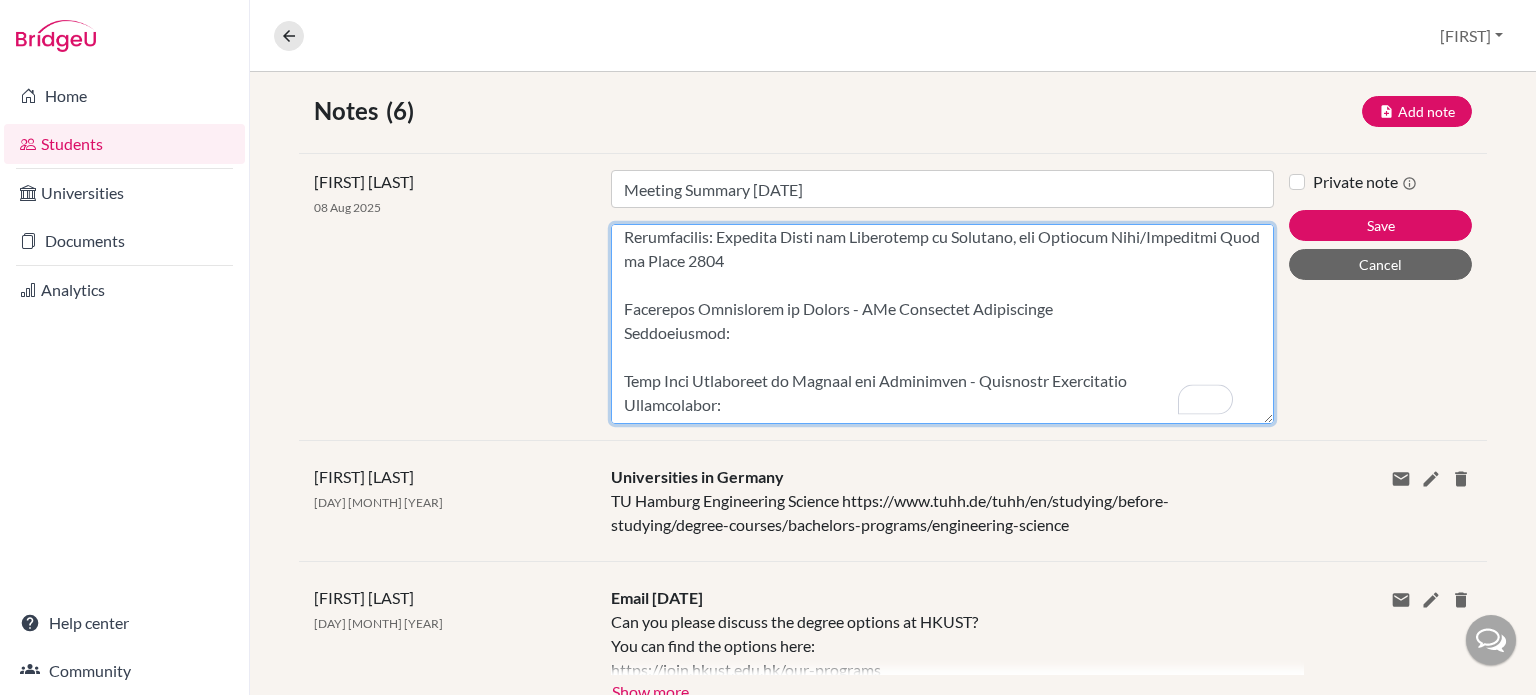 click on "Content" at bounding box center [942, 324] 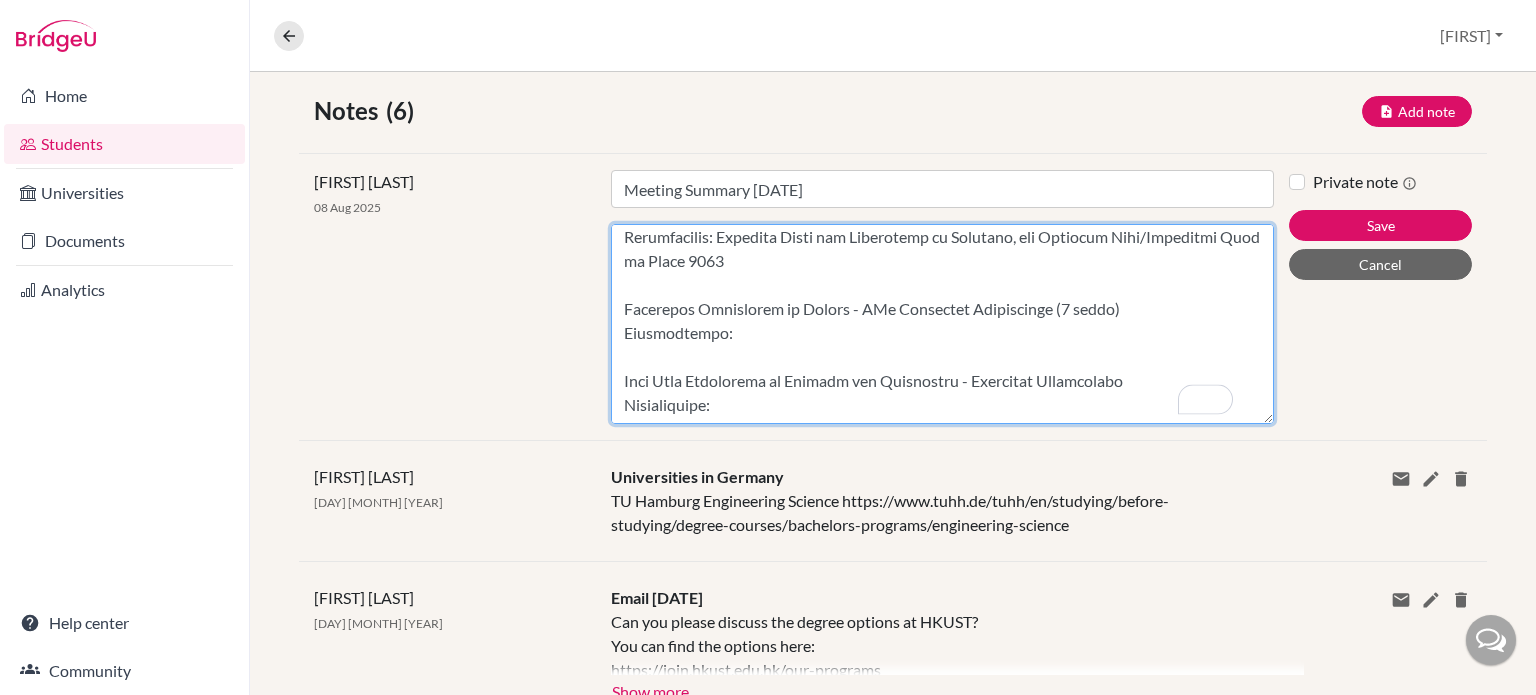 click on "Content" at bounding box center [942, 324] 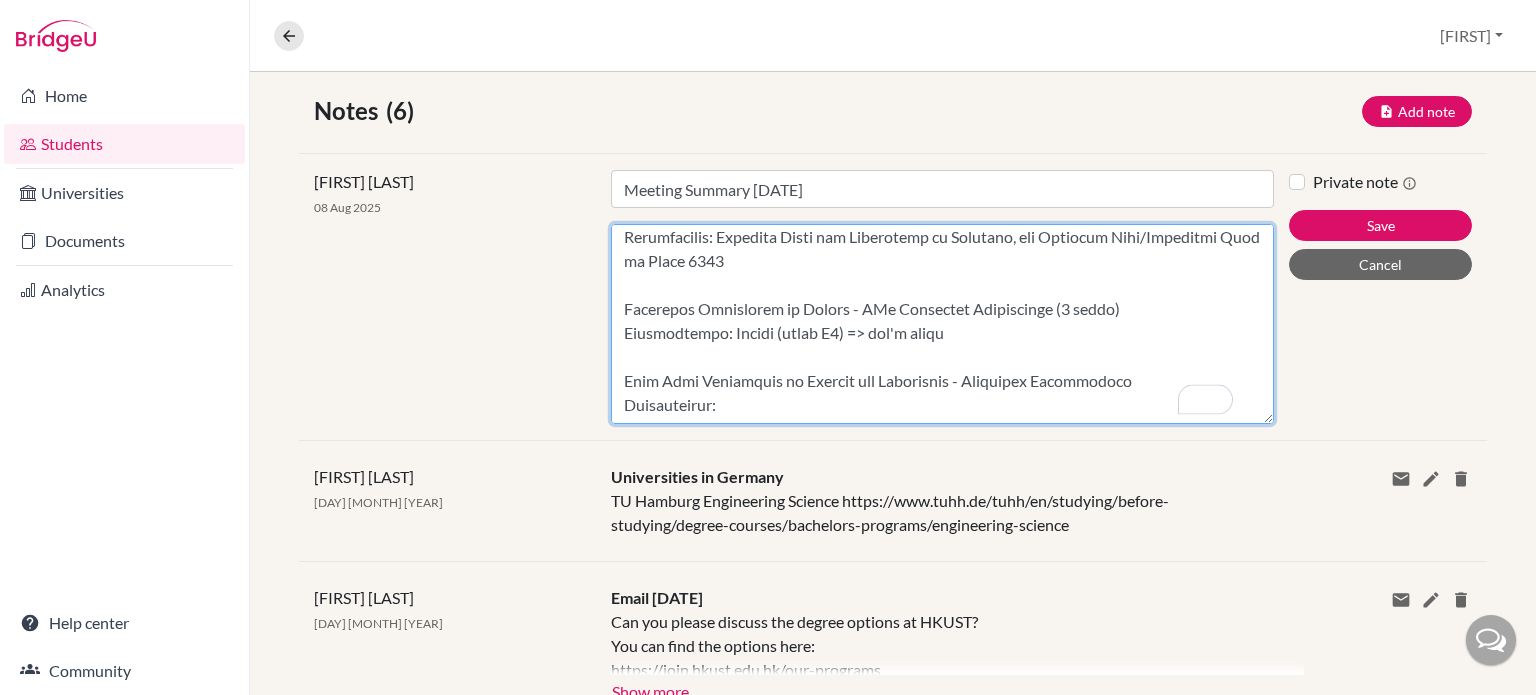 click on "Content" at bounding box center (942, 324) 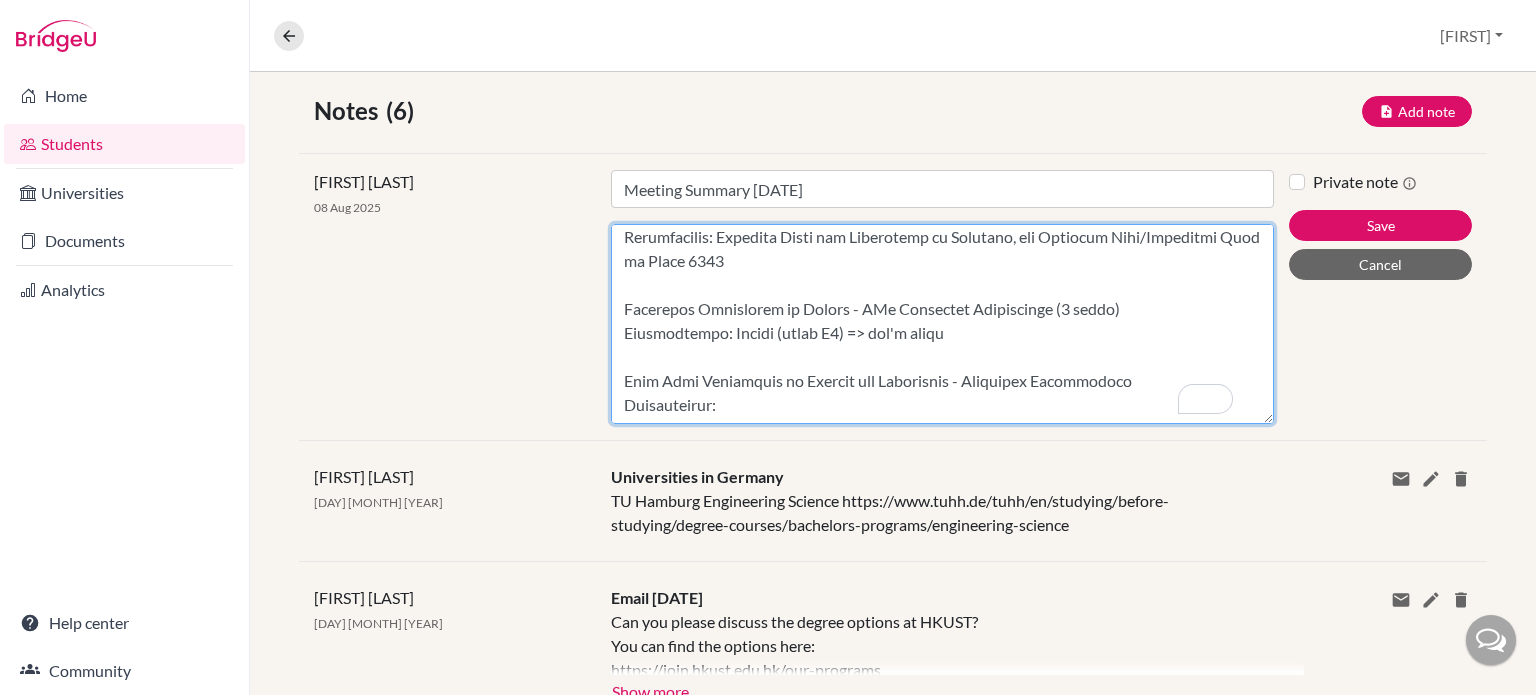 drag, startPoint x: 623, startPoint y: 339, endPoint x: 621, endPoint y: 325, distance: 14.142136 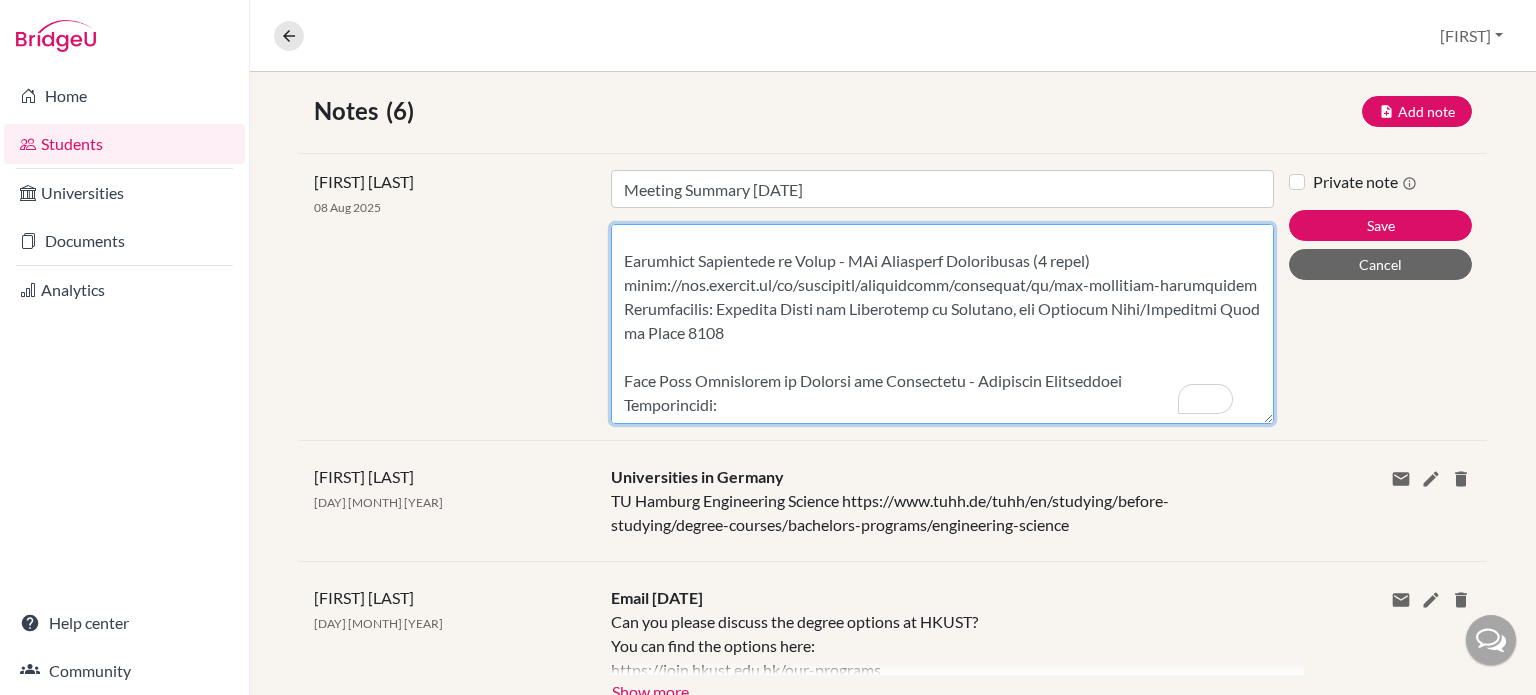 scroll, scrollTop: 413, scrollLeft: 0, axis: vertical 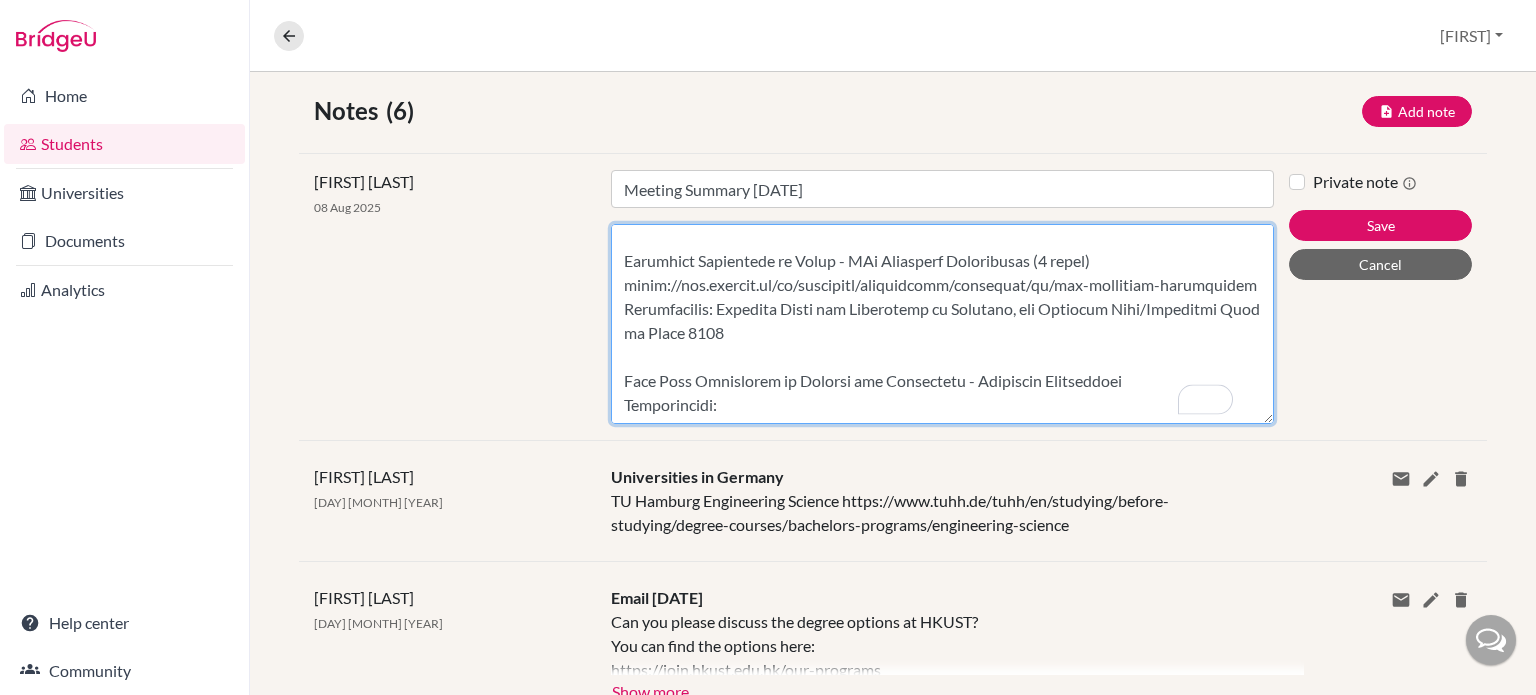 click on "Content" at bounding box center (942, 324) 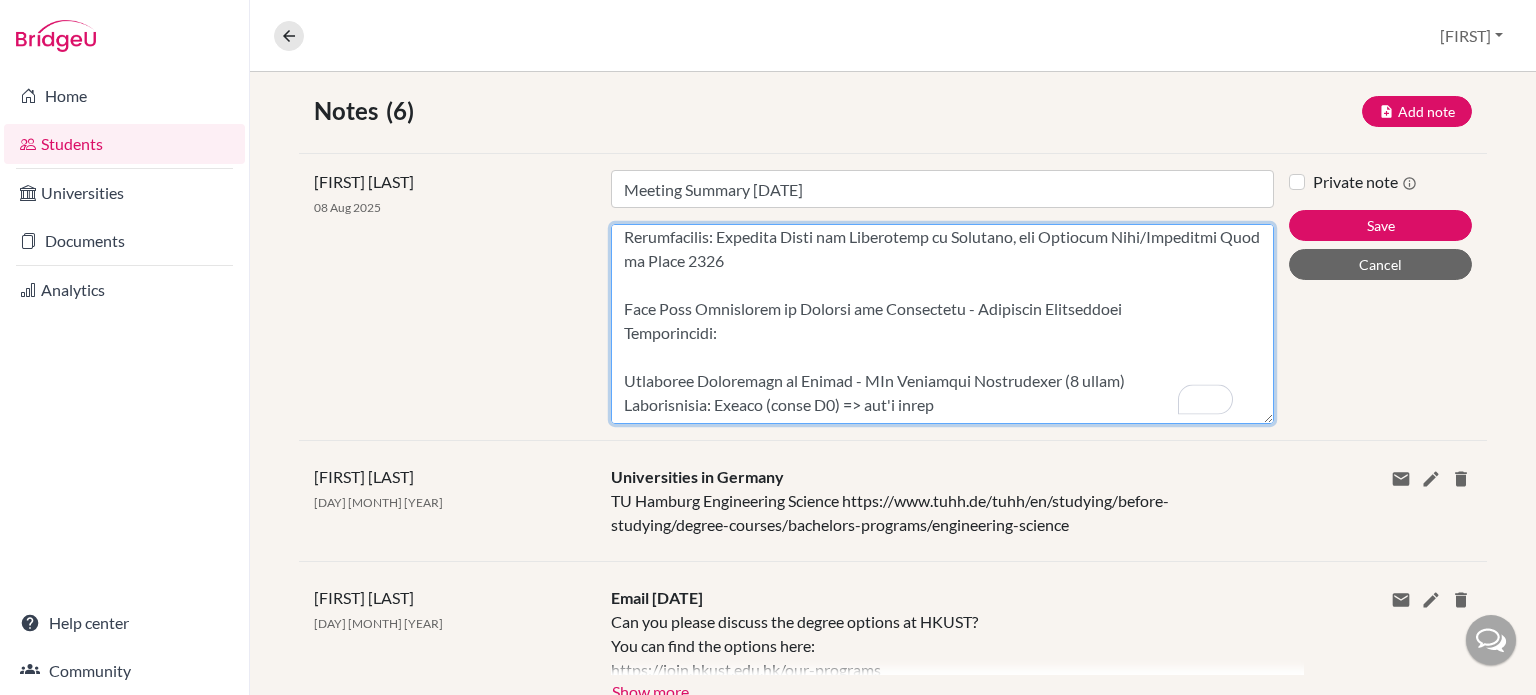 scroll, scrollTop: 477, scrollLeft: 0, axis: vertical 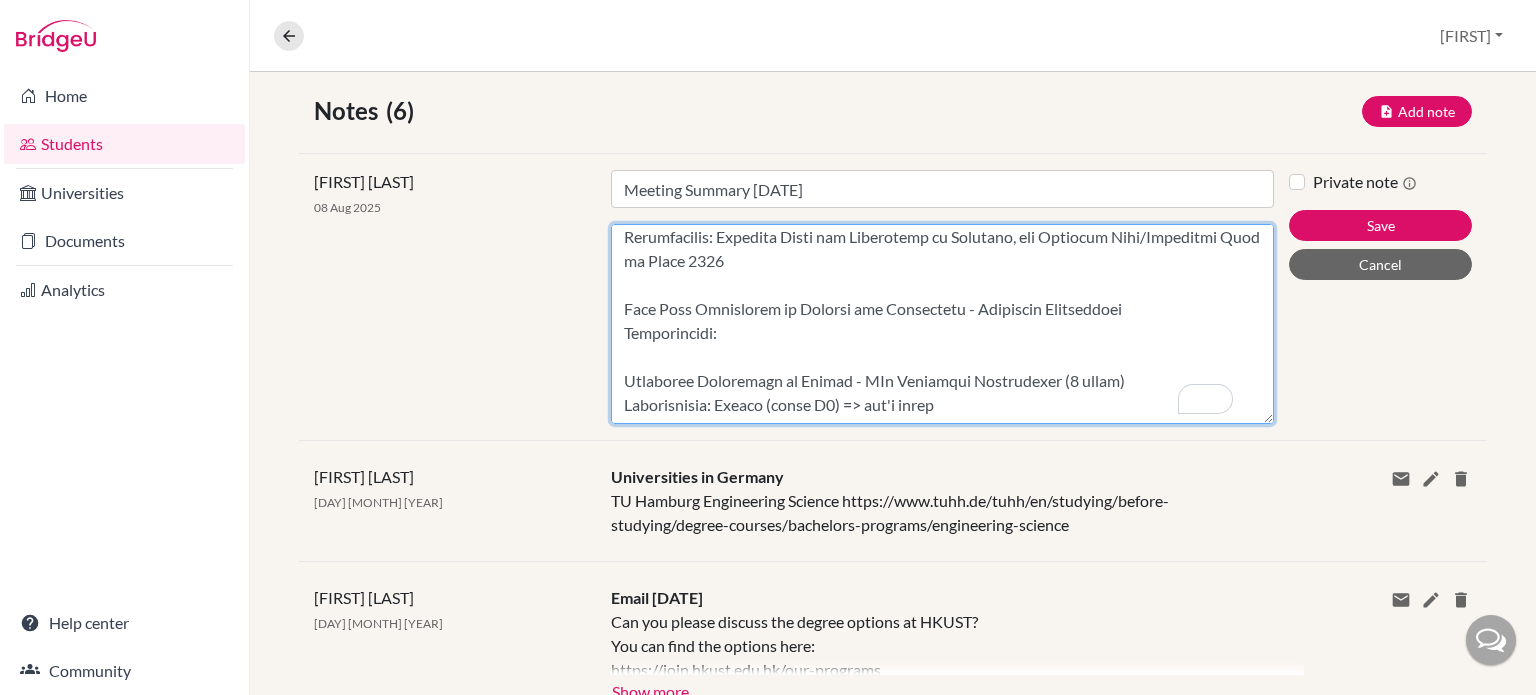 click on "Content" at bounding box center [942, 324] 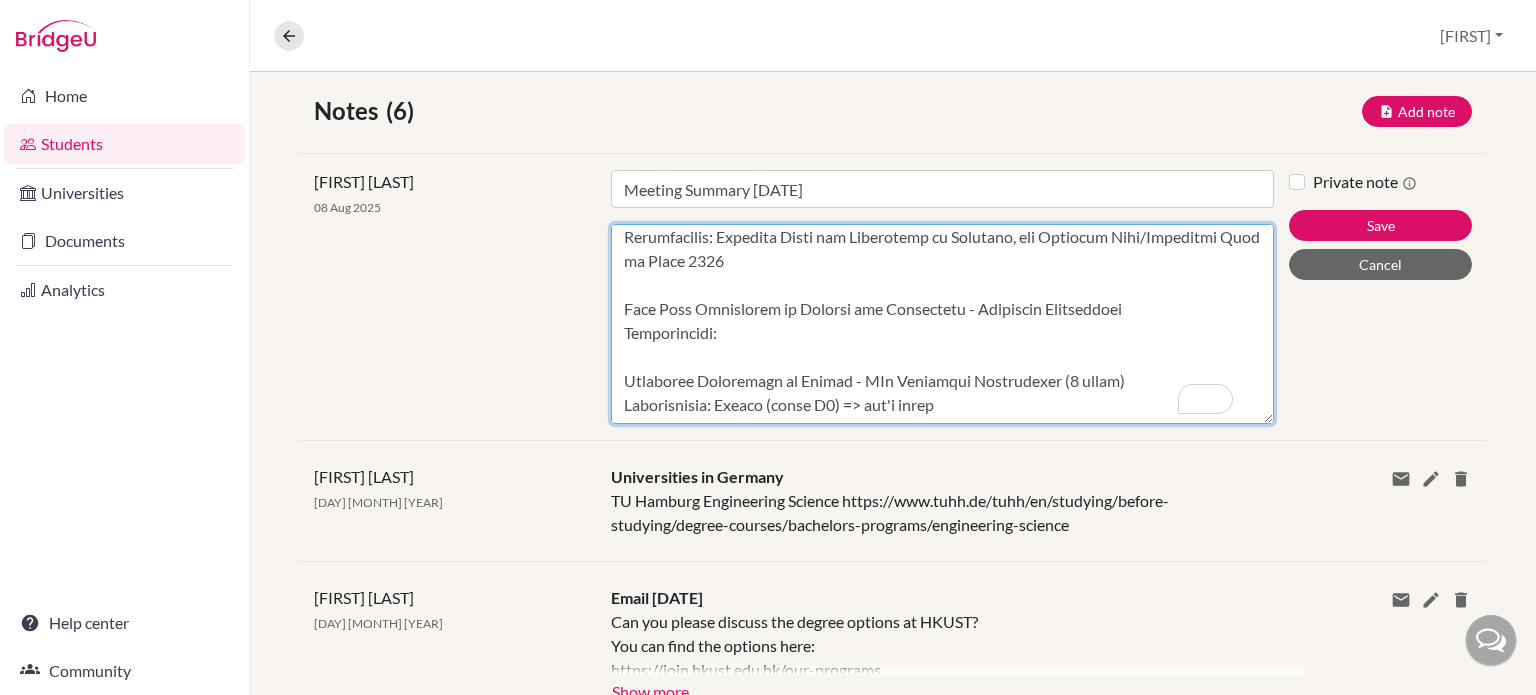 click on "Content" at bounding box center (942, 324) 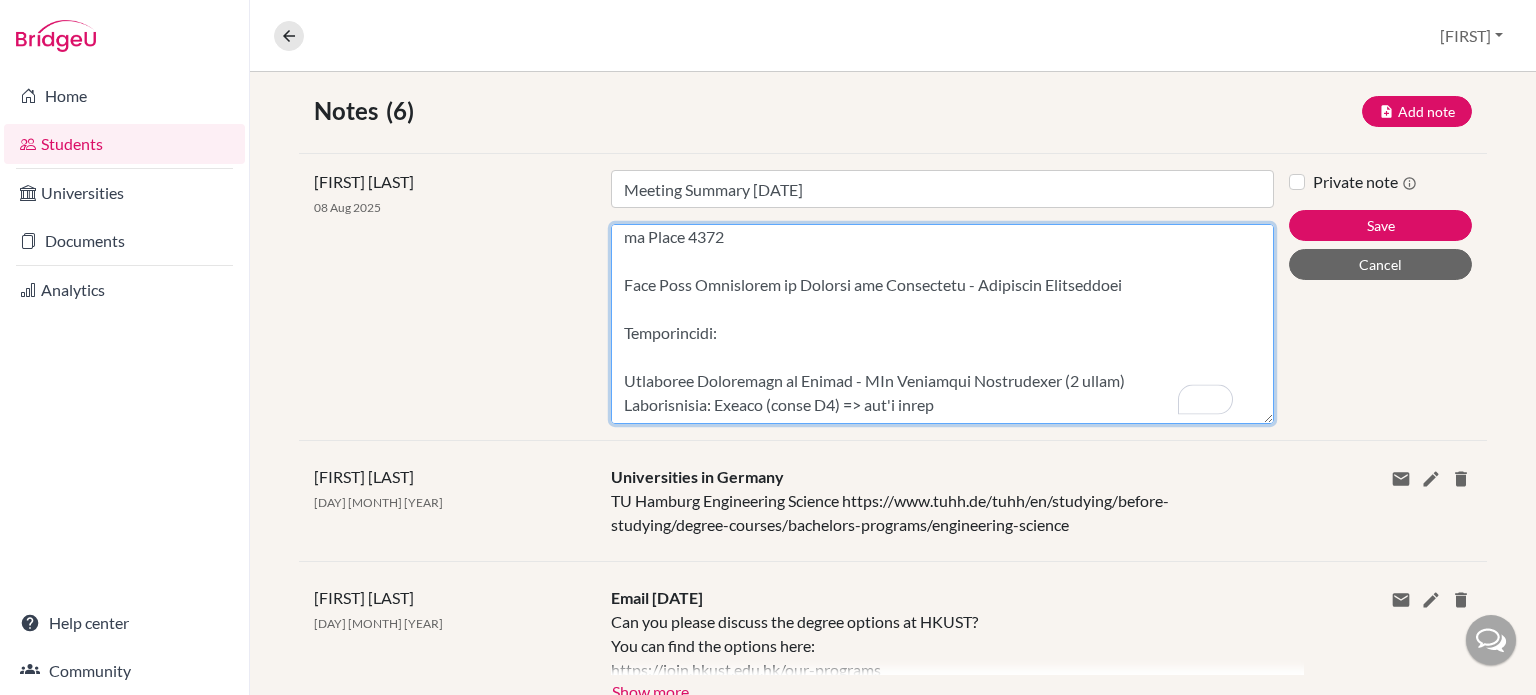 paste on "[URL]" 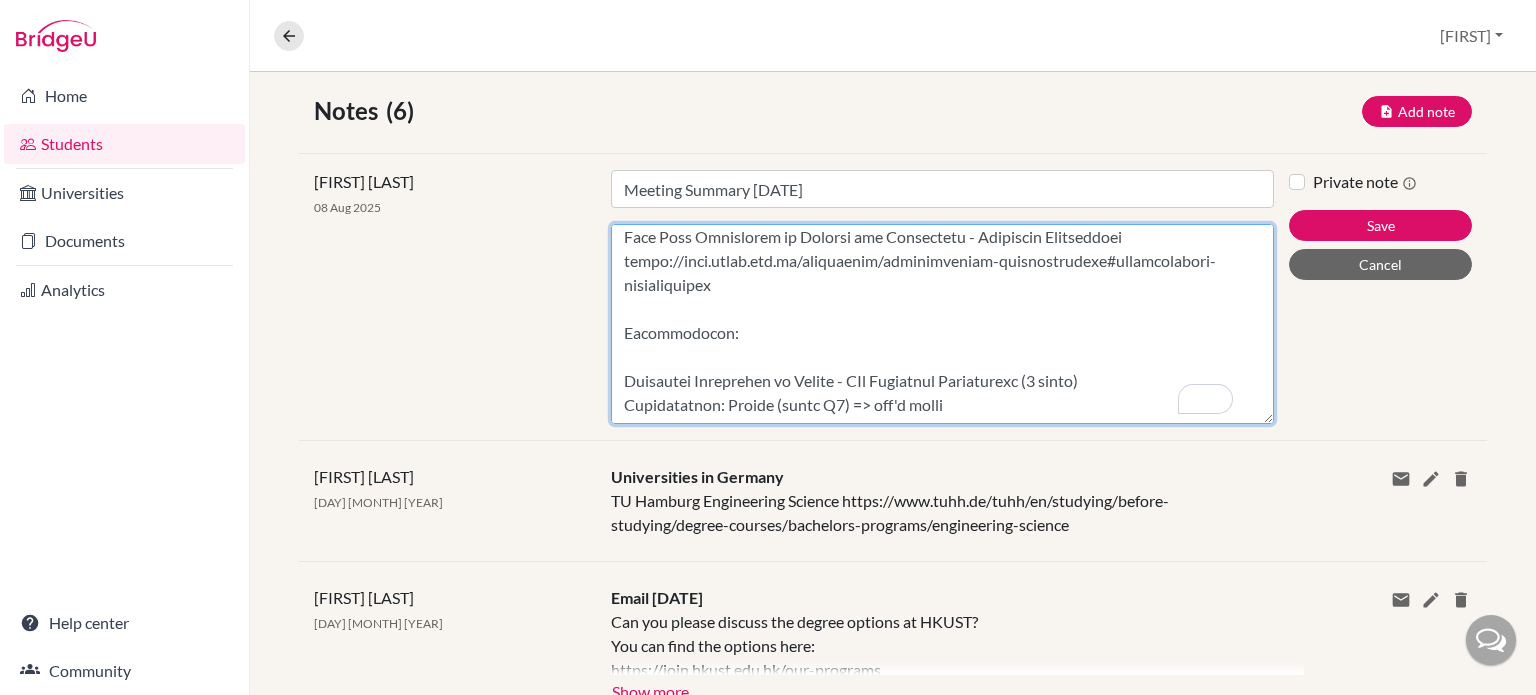 paste on "https://join.hkust.edu.hk/our-programs/school-of-engineering/aerospace-engineering" 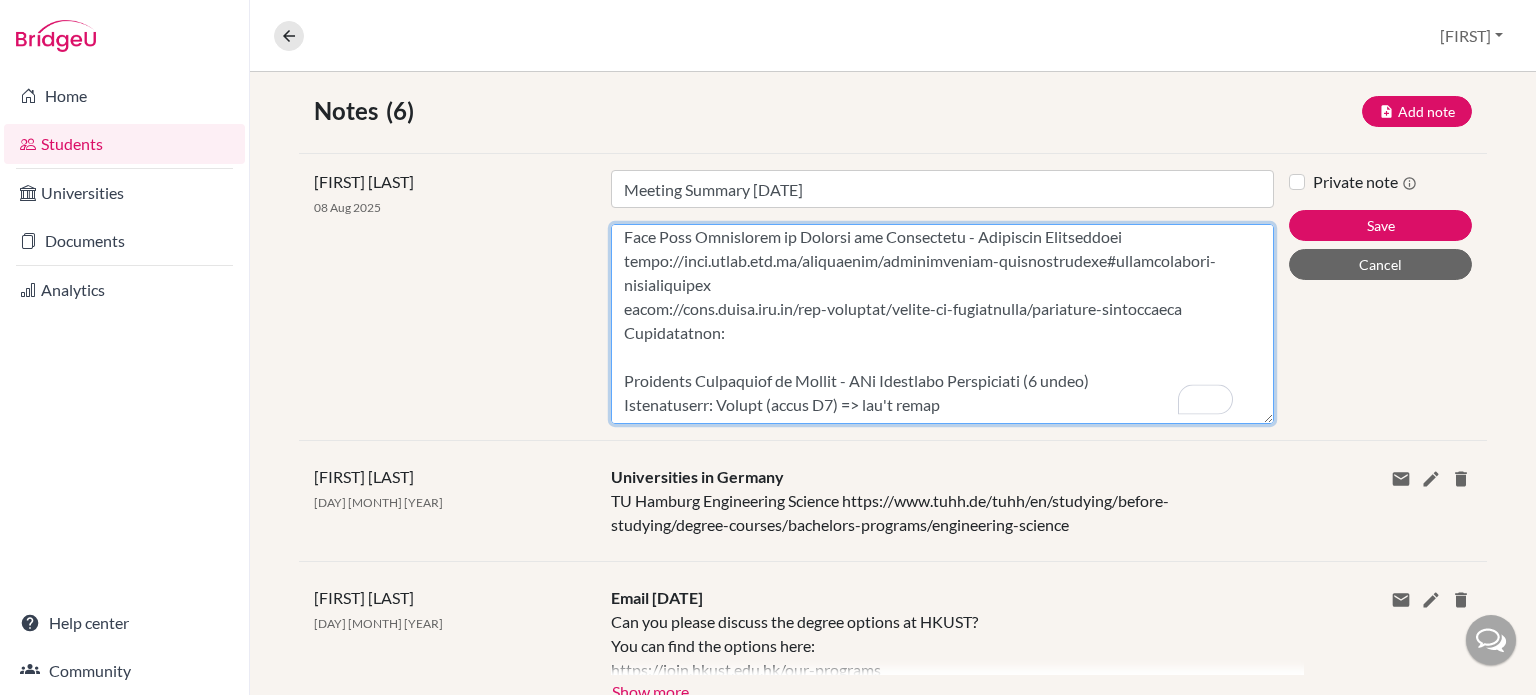 click on "Content" at bounding box center [942, 324] 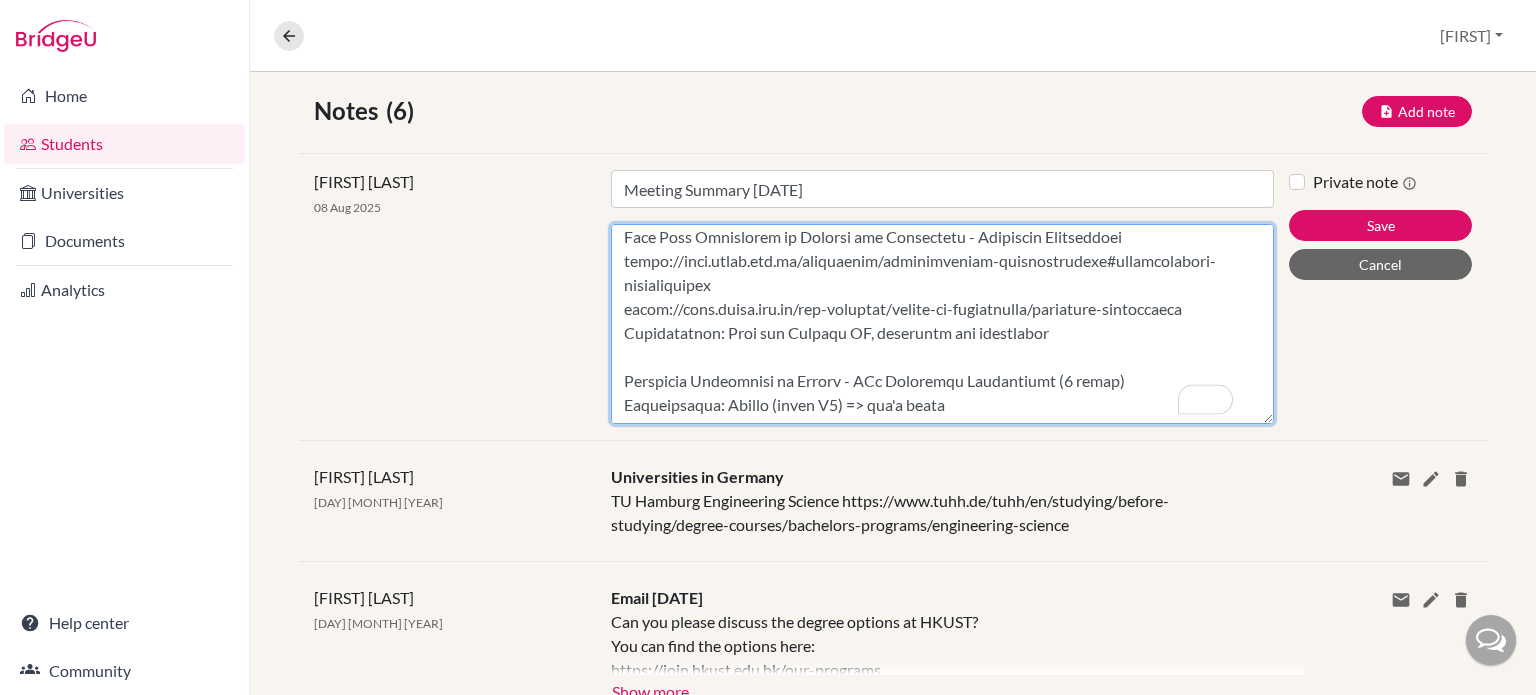 scroll, scrollTop: 557, scrollLeft: 0, axis: vertical 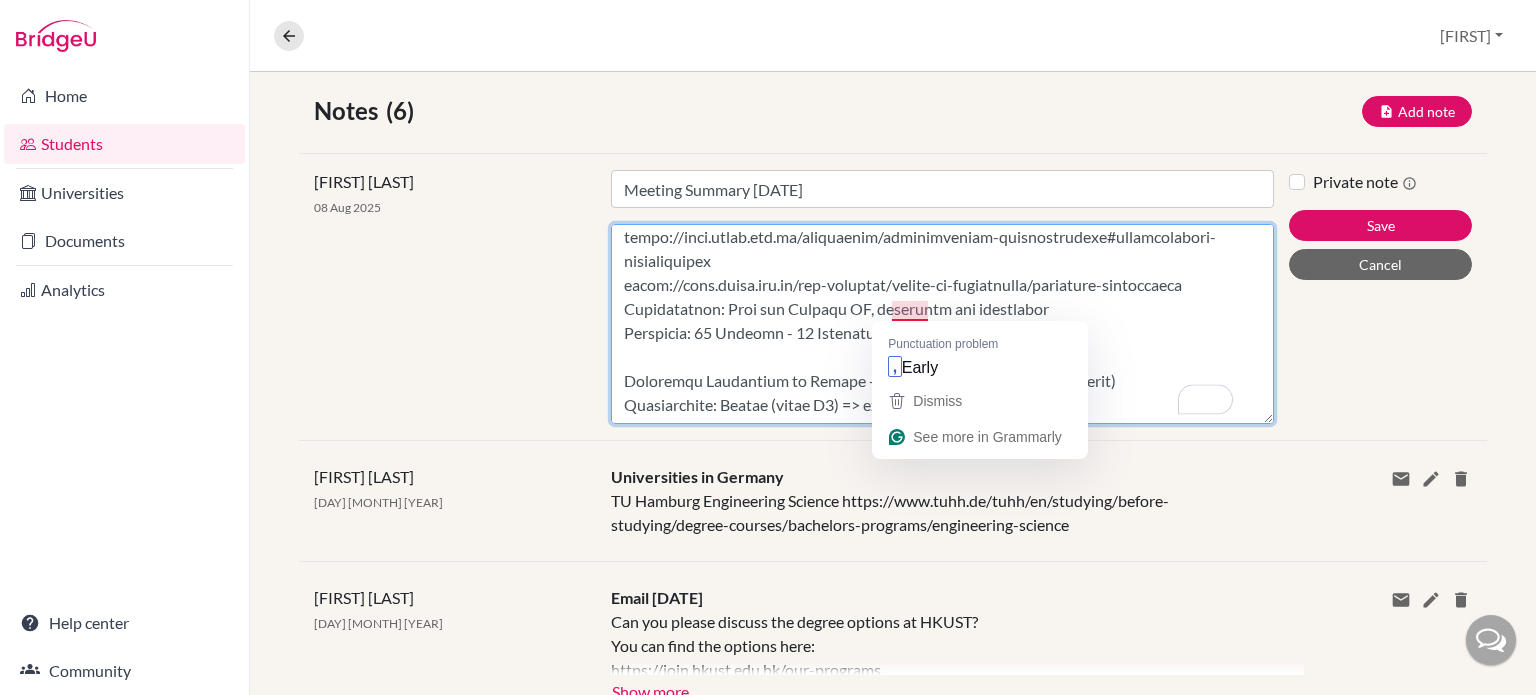 click on "Content" at bounding box center [942, 324] 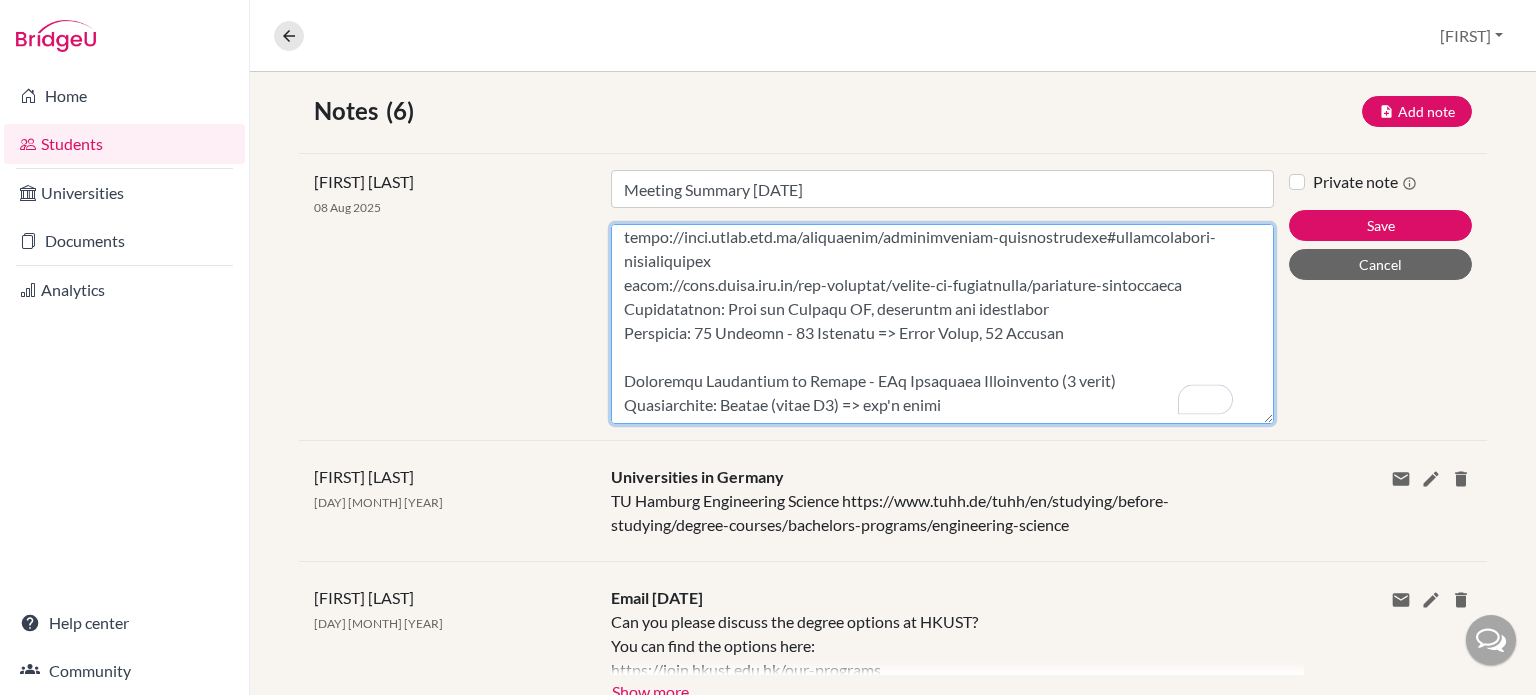 click on "Content" at bounding box center [942, 324] 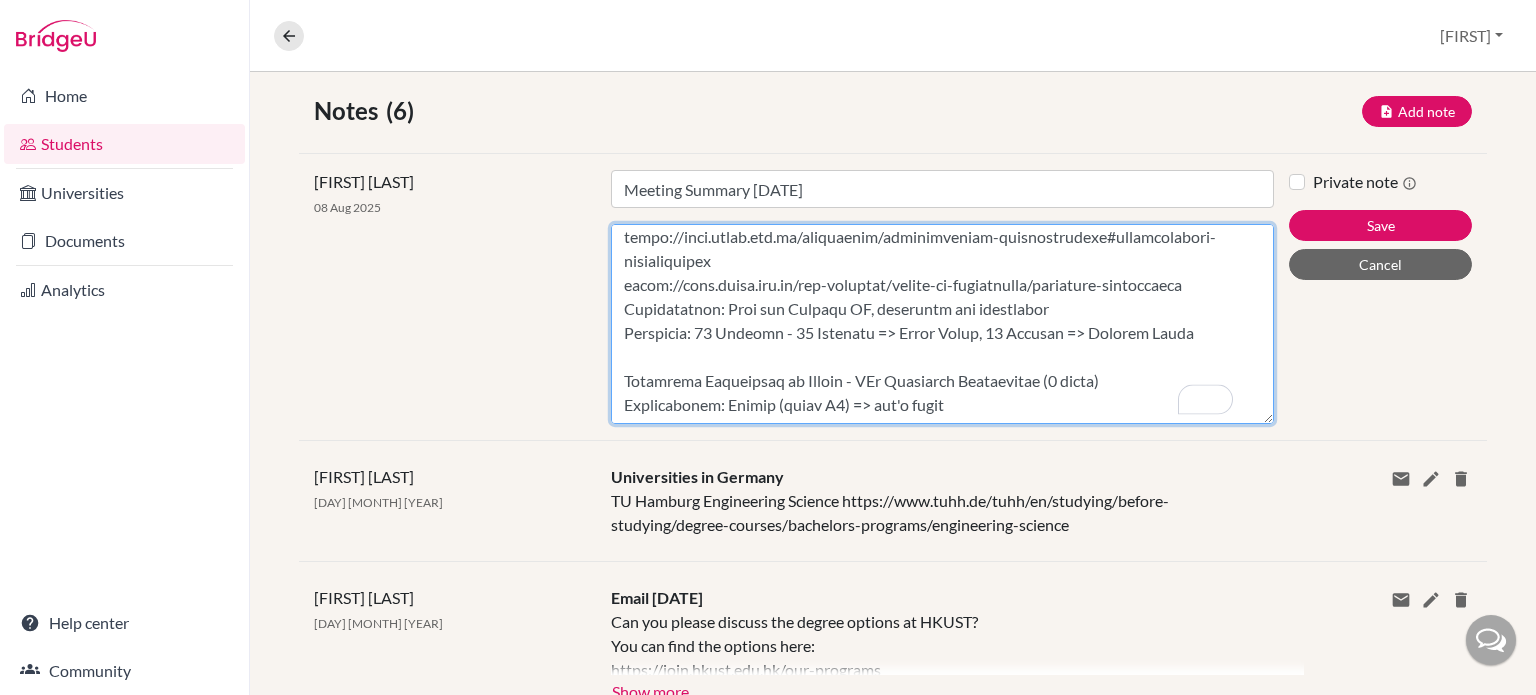 scroll, scrollTop: 577, scrollLeft: 0, axis: vertical 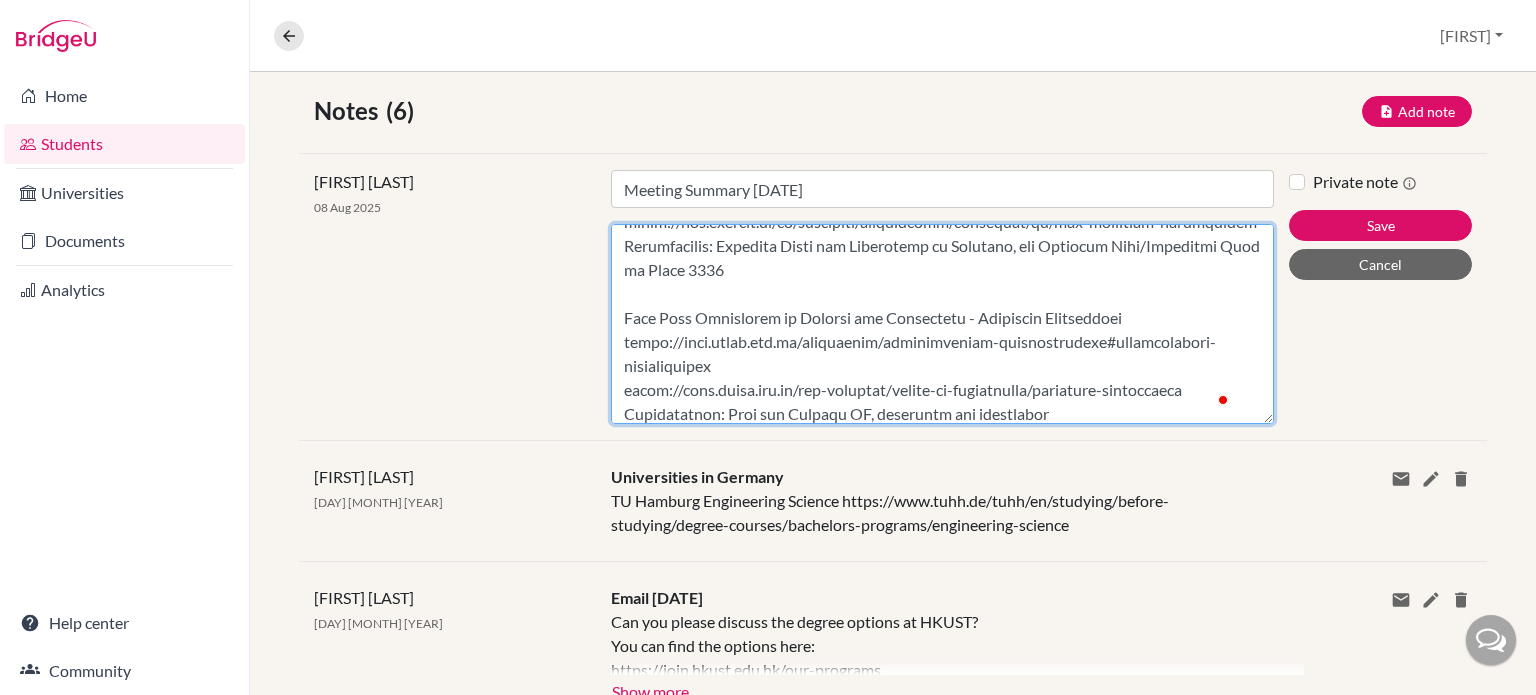 click on "Content" at bounding box center (942, 324) 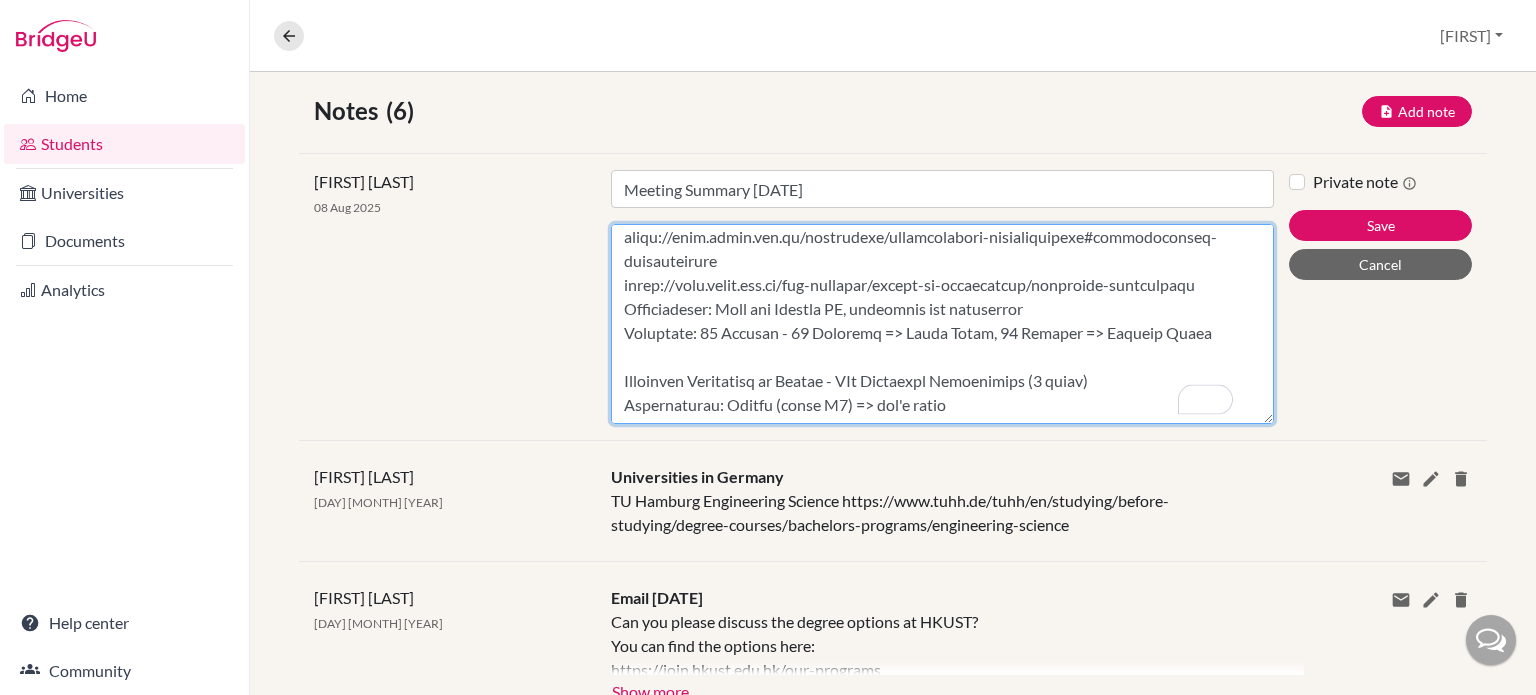 click on "Content" at bounding box center [942, 324] 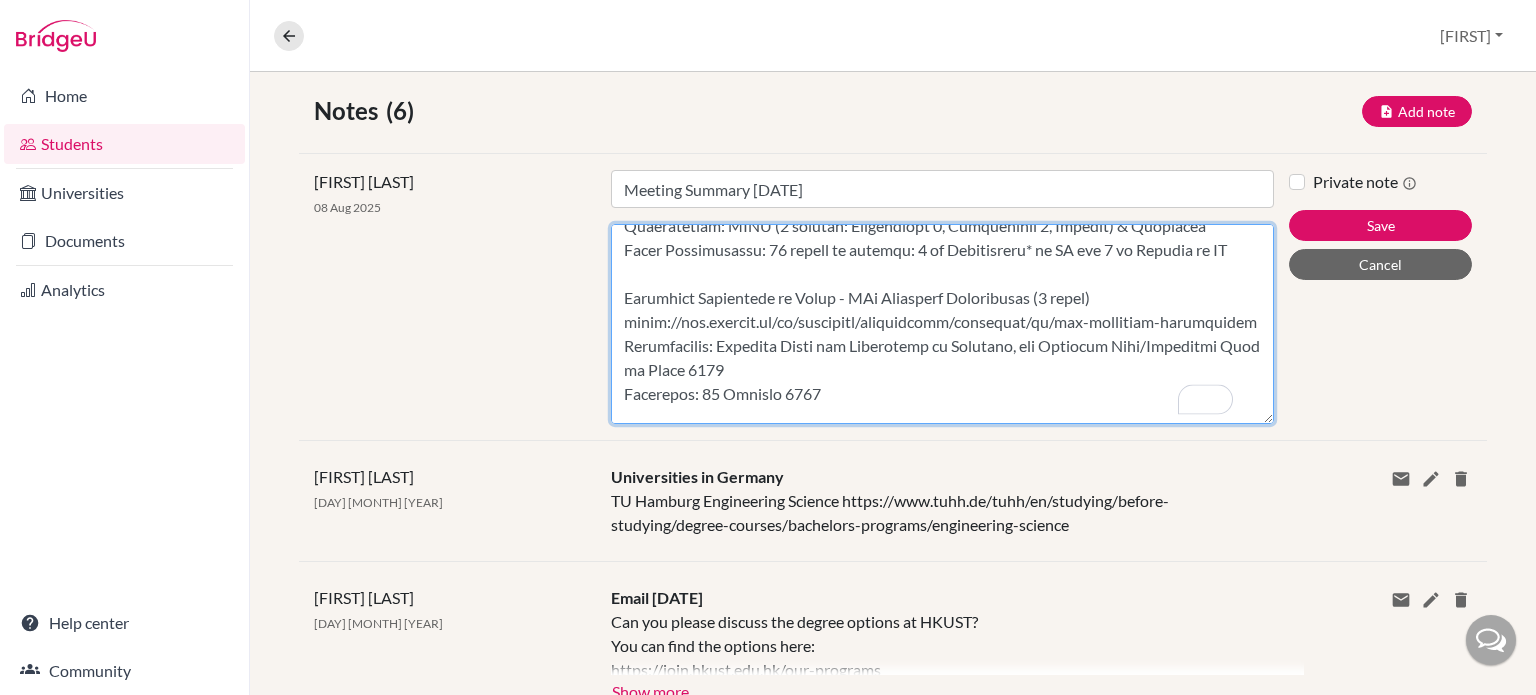 click on "Content" at bounding box center [942, 324] 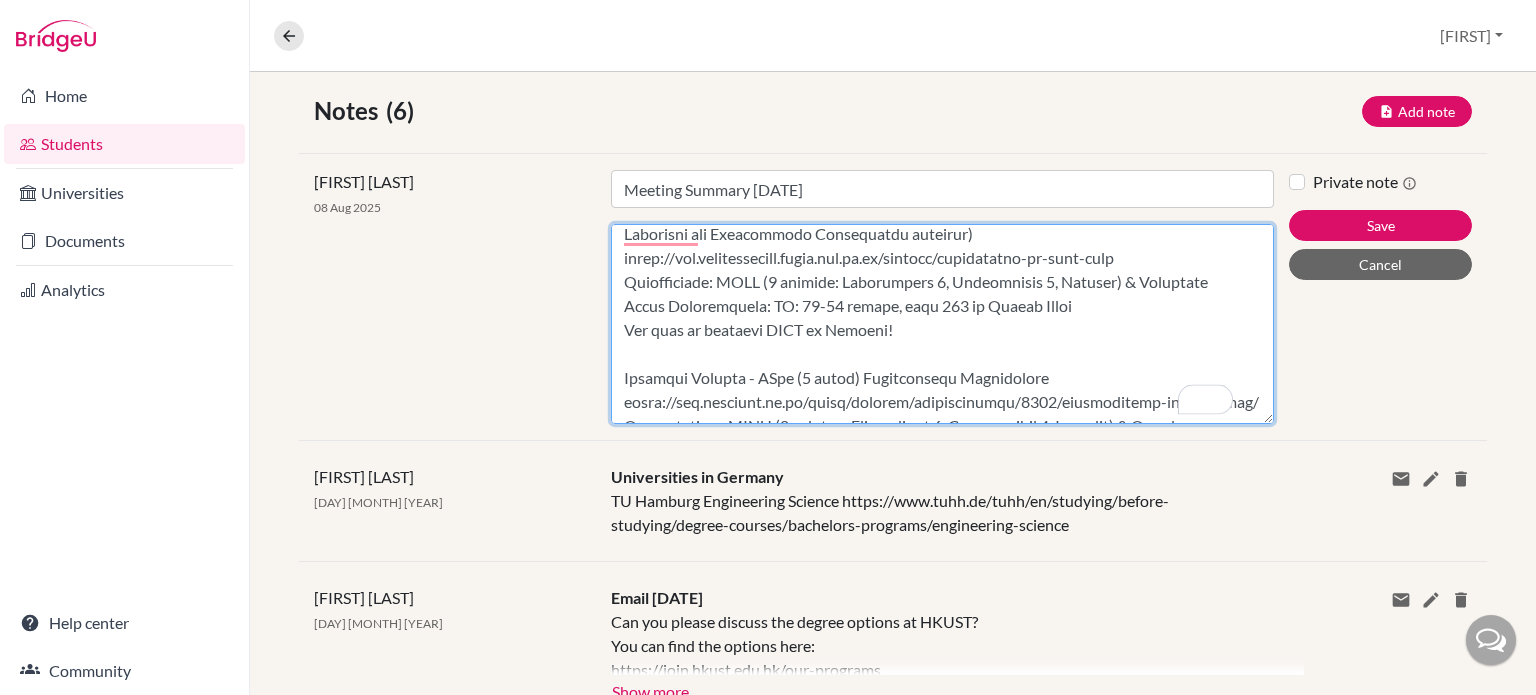 click on "Content" at bounding box center (942, 324) 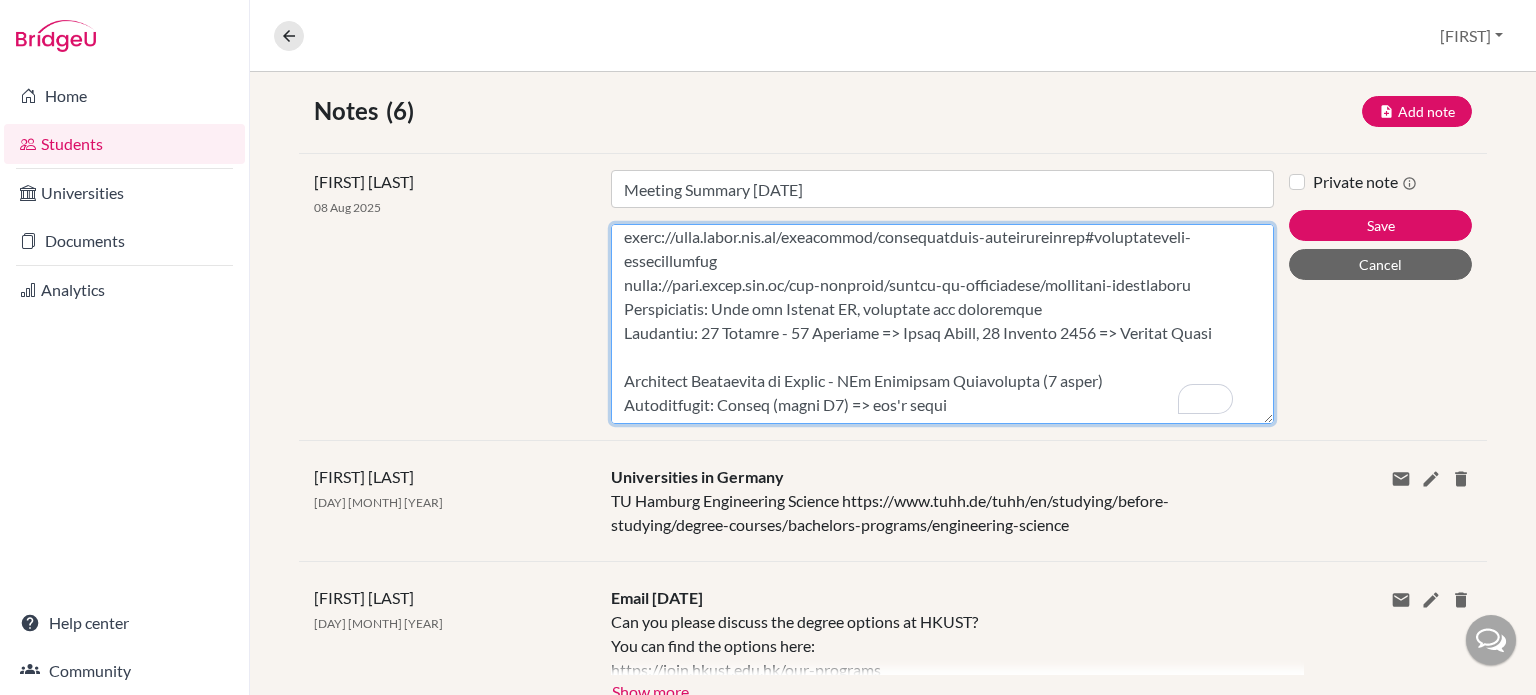 click on "Content" at bounding box center (942, 324) 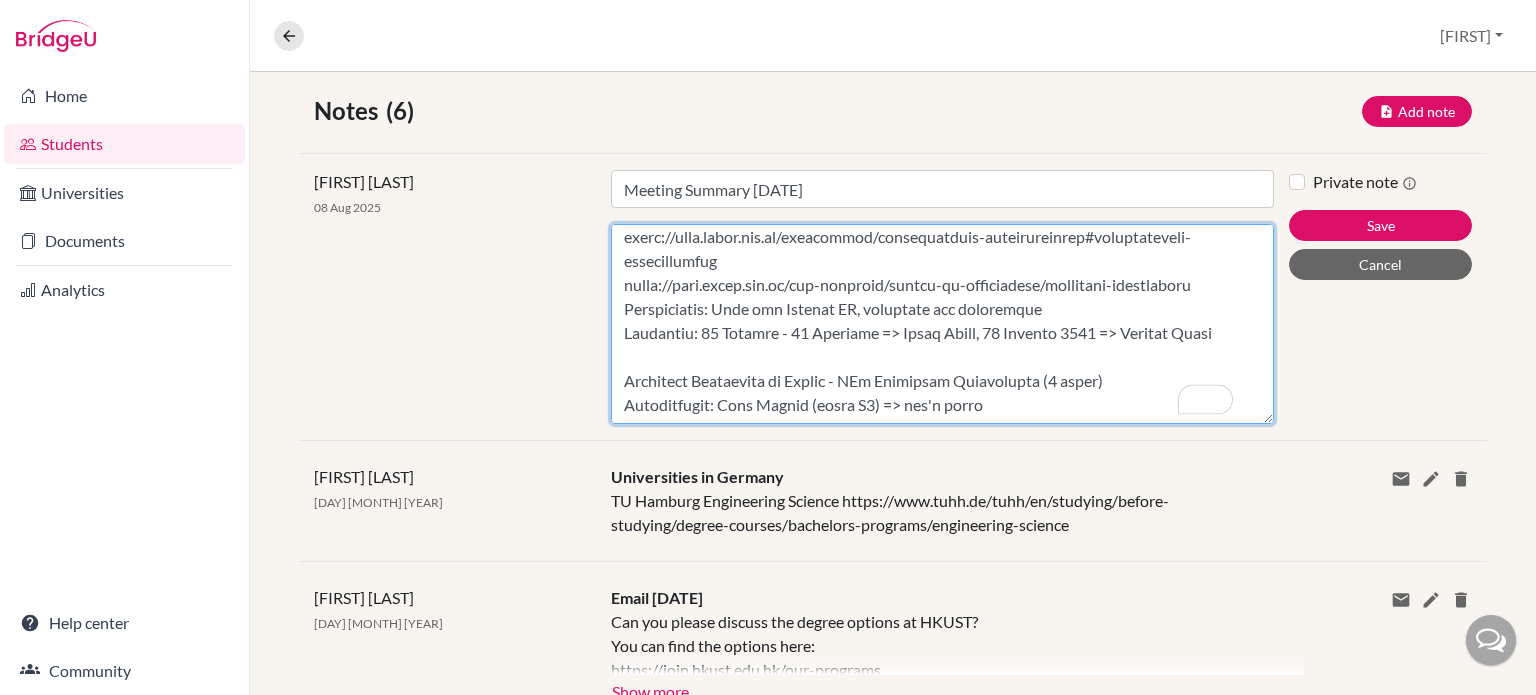 click on "Content" at bounding box center (942, 324) 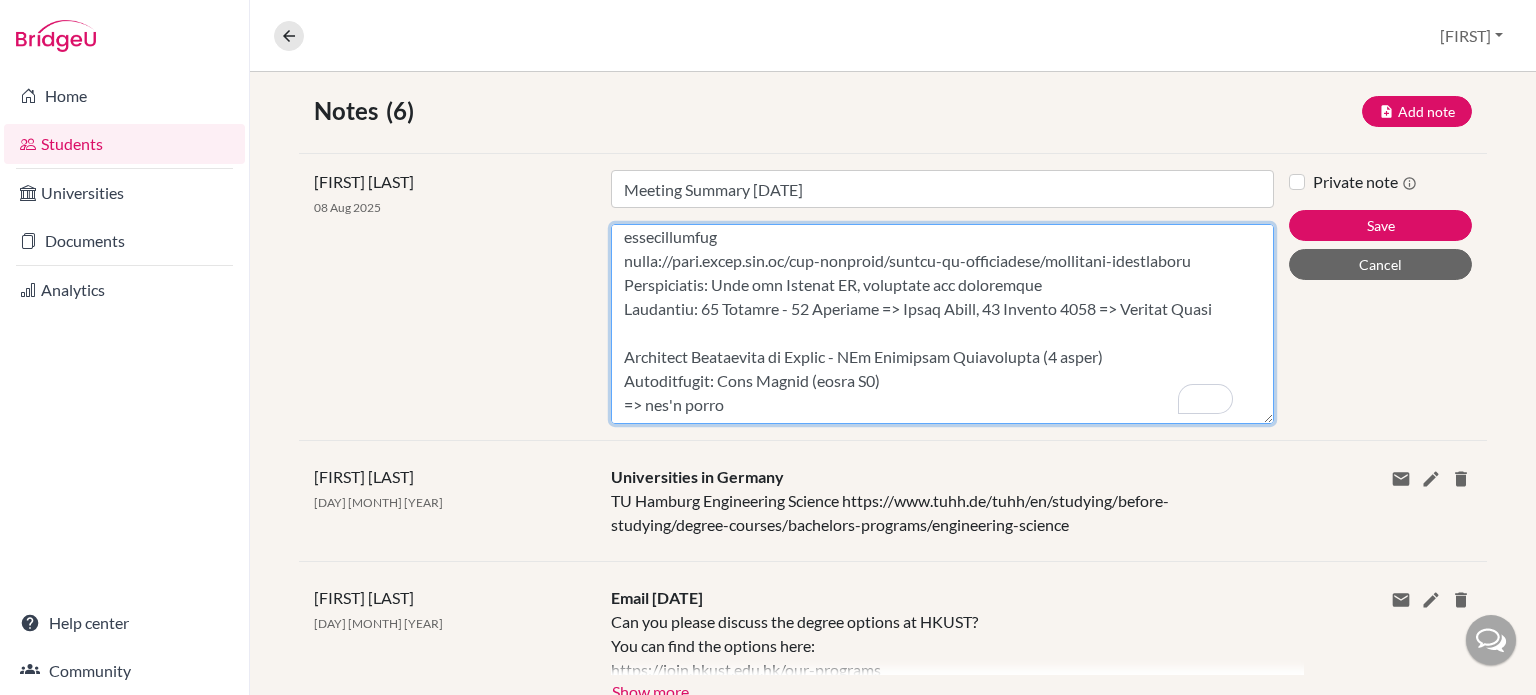 click on "Content" at bounding box center (942, 324) 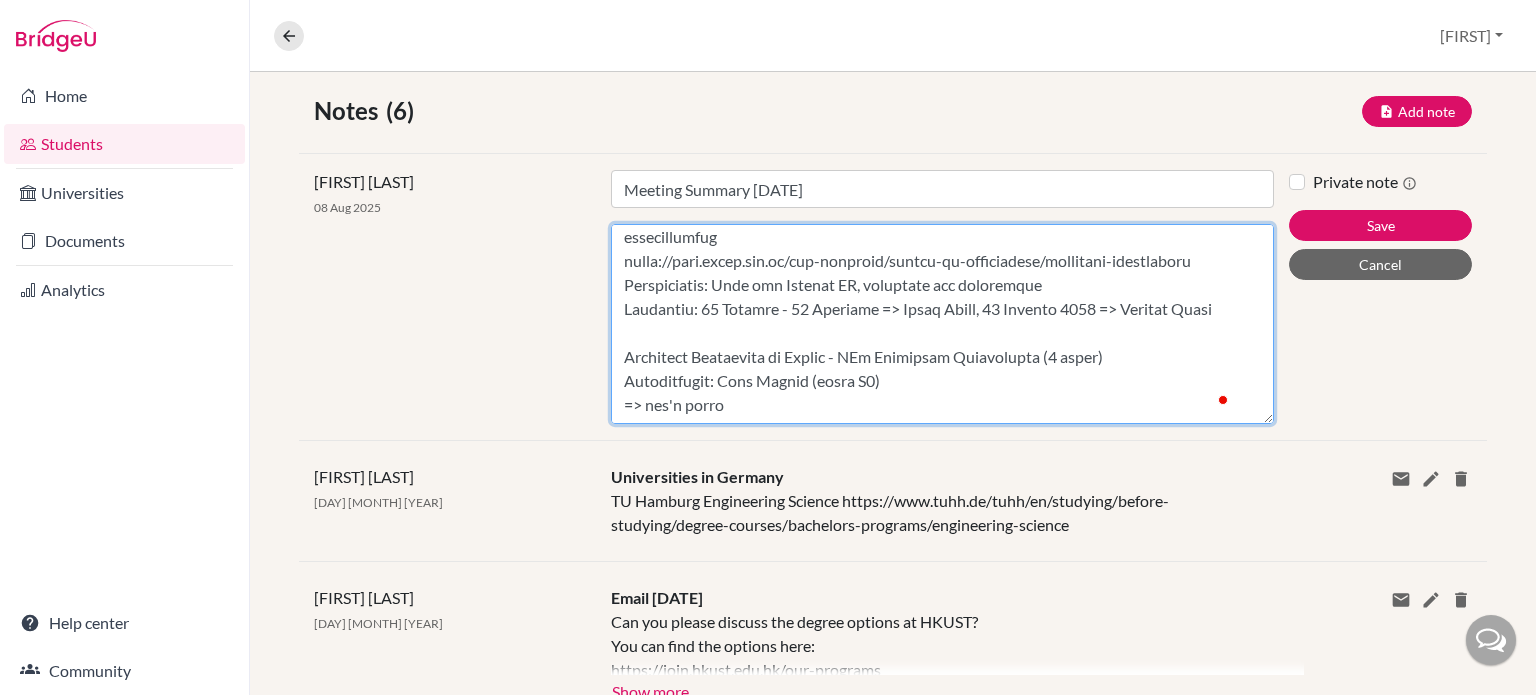 scroll, scrollTop: 693, scrollLeft: 0, axis: vertical 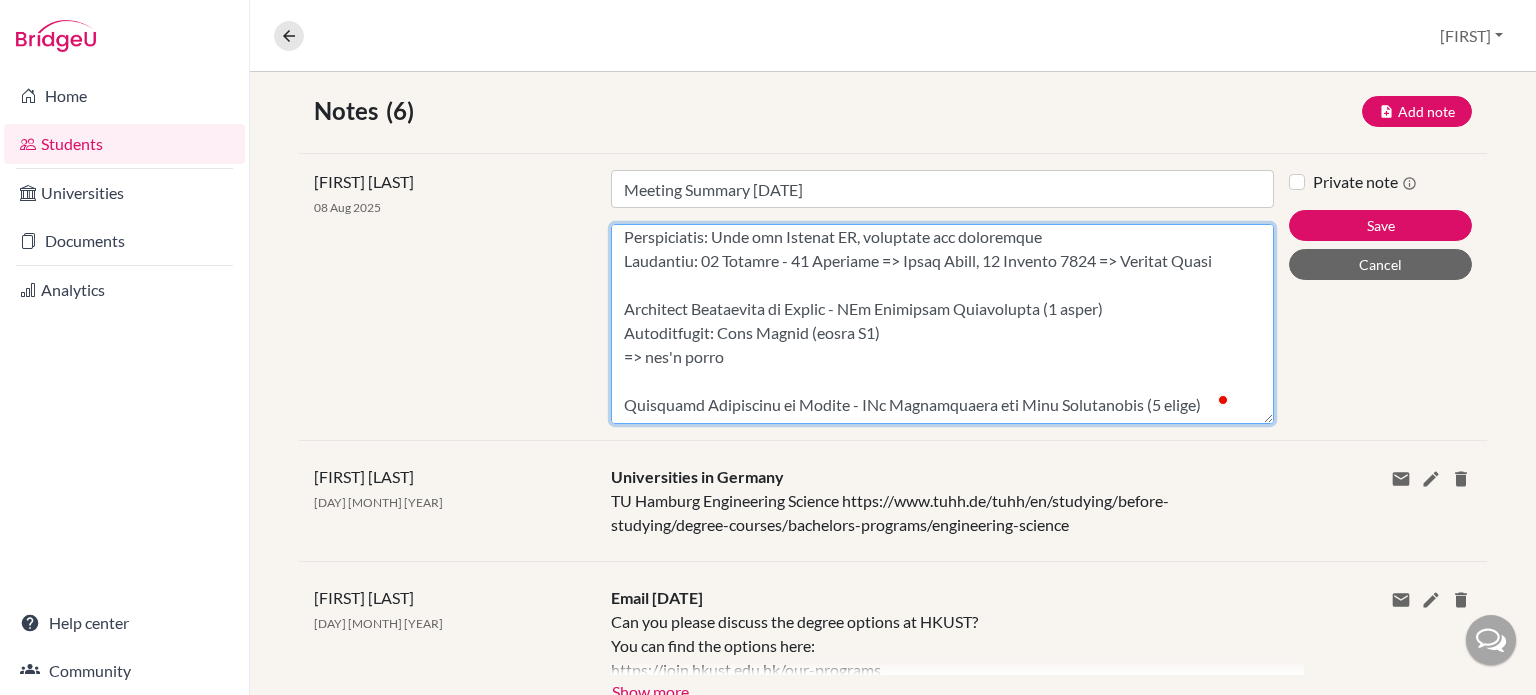 paste on "https://www.tum.de/en/studies/degree-programs/detail/electronics-and-data-engineering-bachelor-of-engineering-beng" 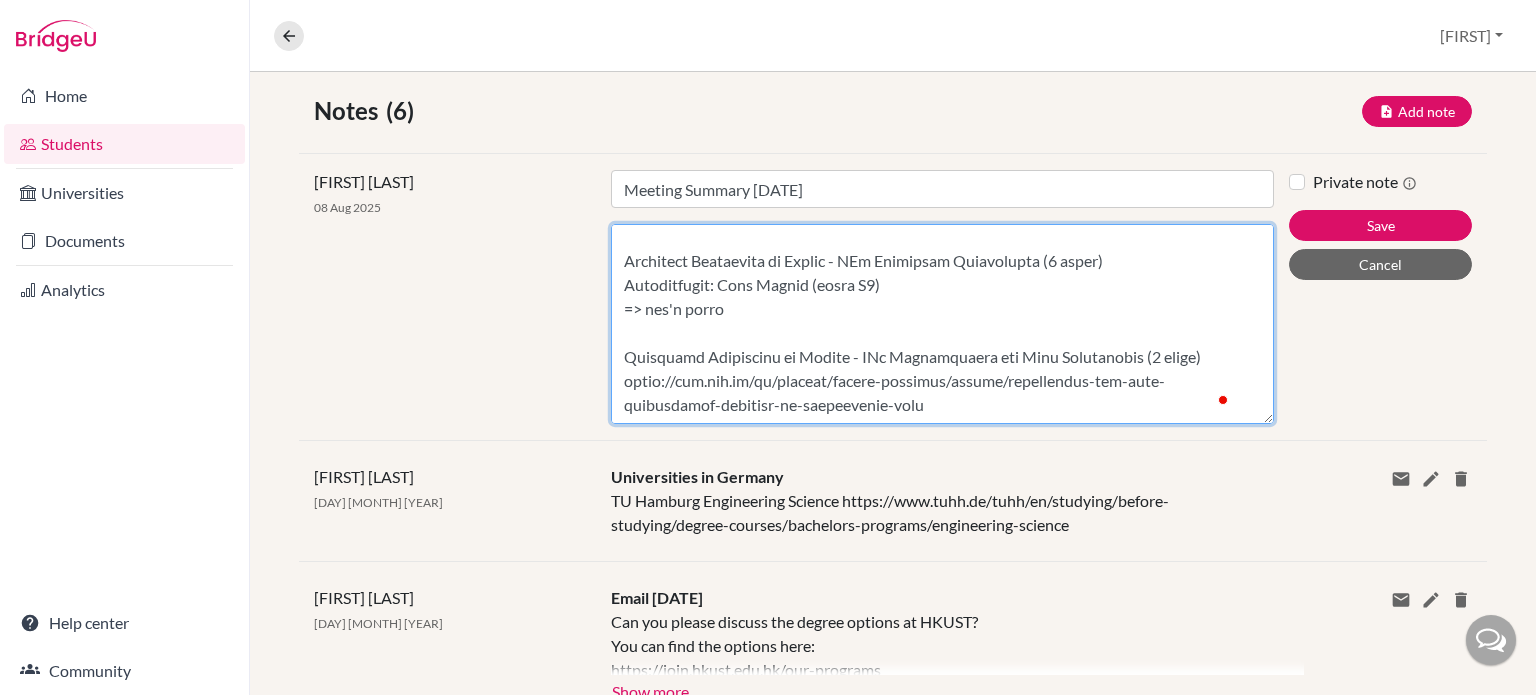 scroll, scrollTop: 741, scrollLeft: 0, axis: vertical 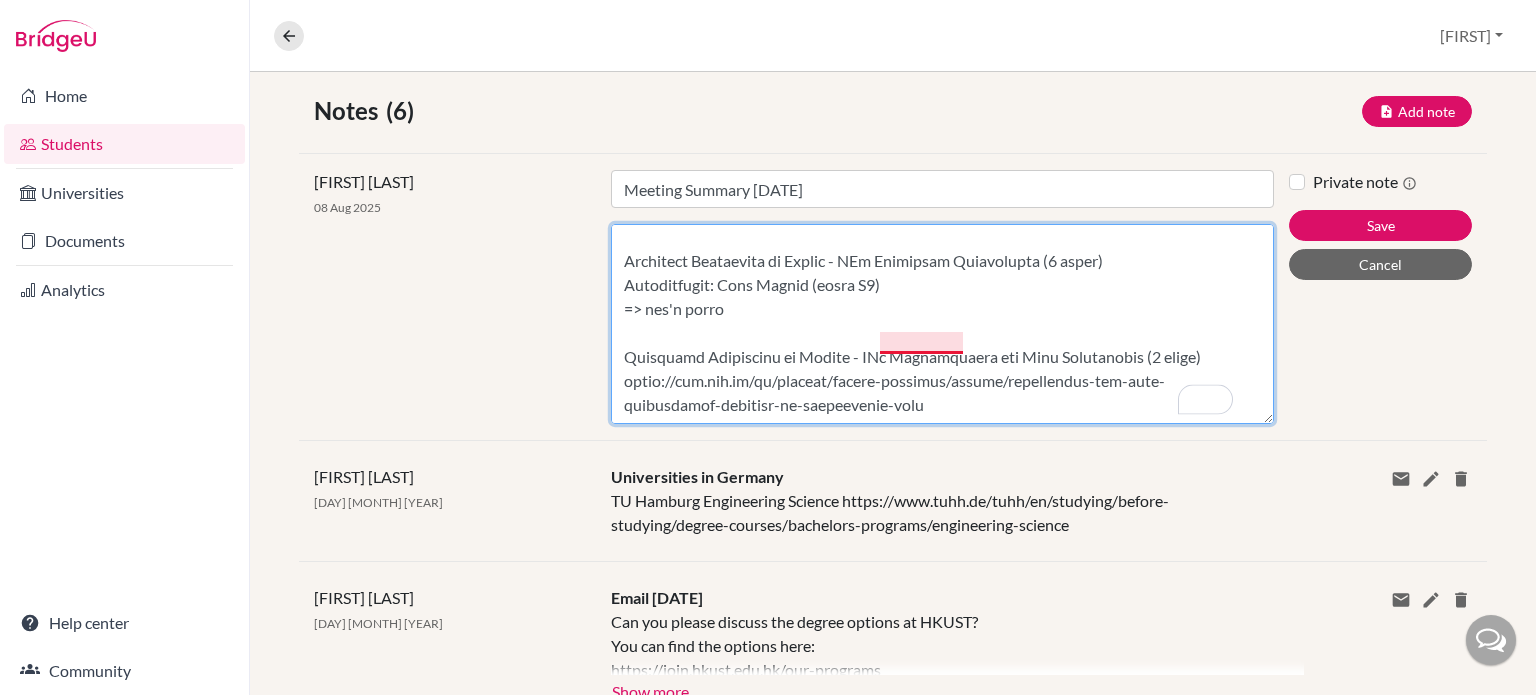 drag, startPoint x: 956, startPoint y: 339, endPoint x: 936, endPoint y: 336, distance: 20.22375 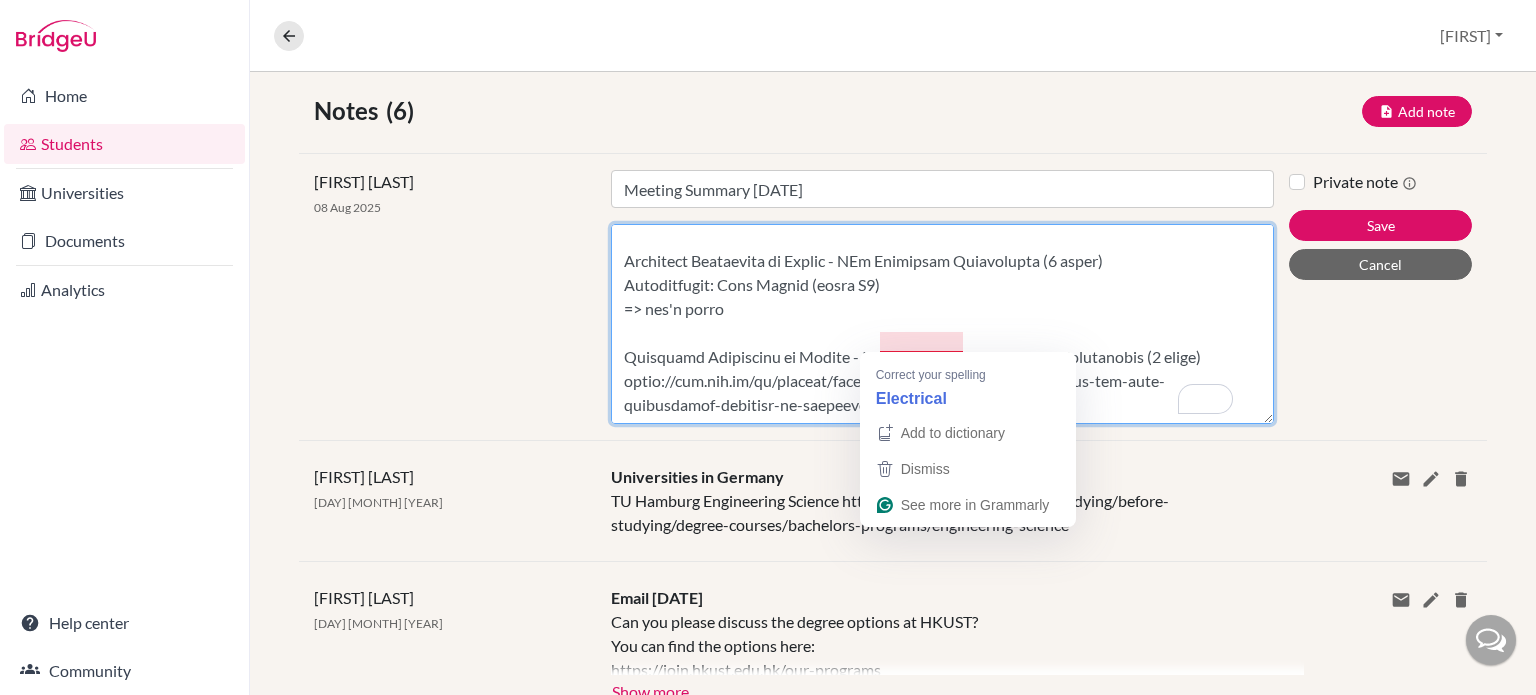 click on "Content" at bounding box center (942, 324) 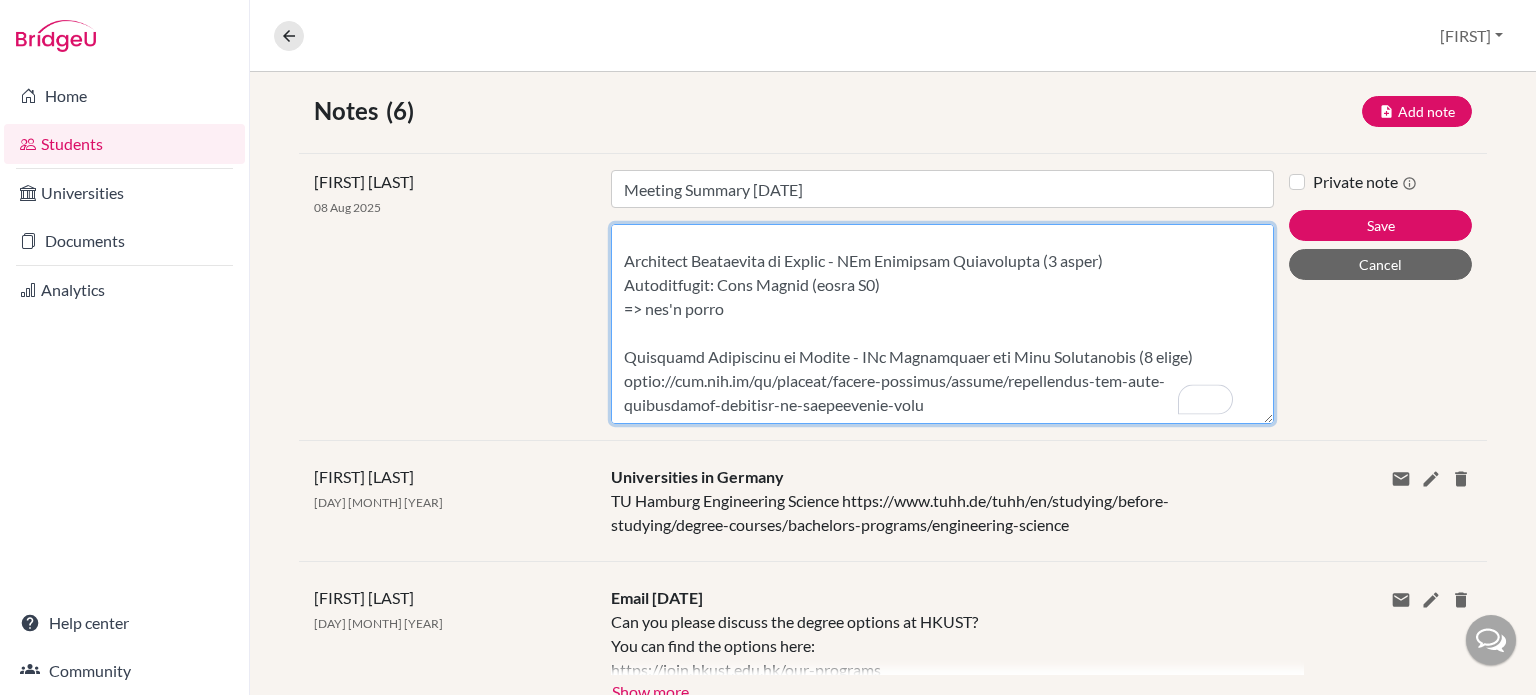 click on "Content" at bounding box center (942, 324) 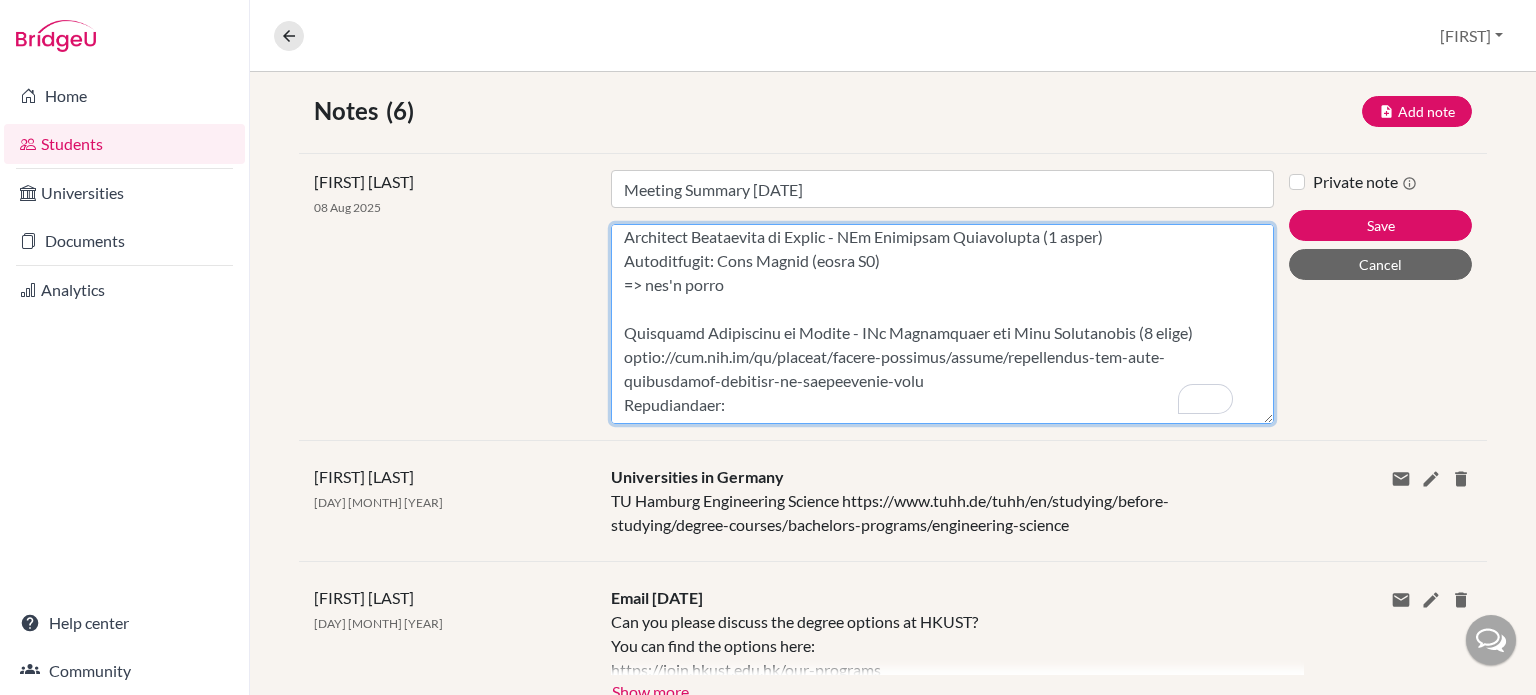 click on "Content" at bounding box center [942, 324] 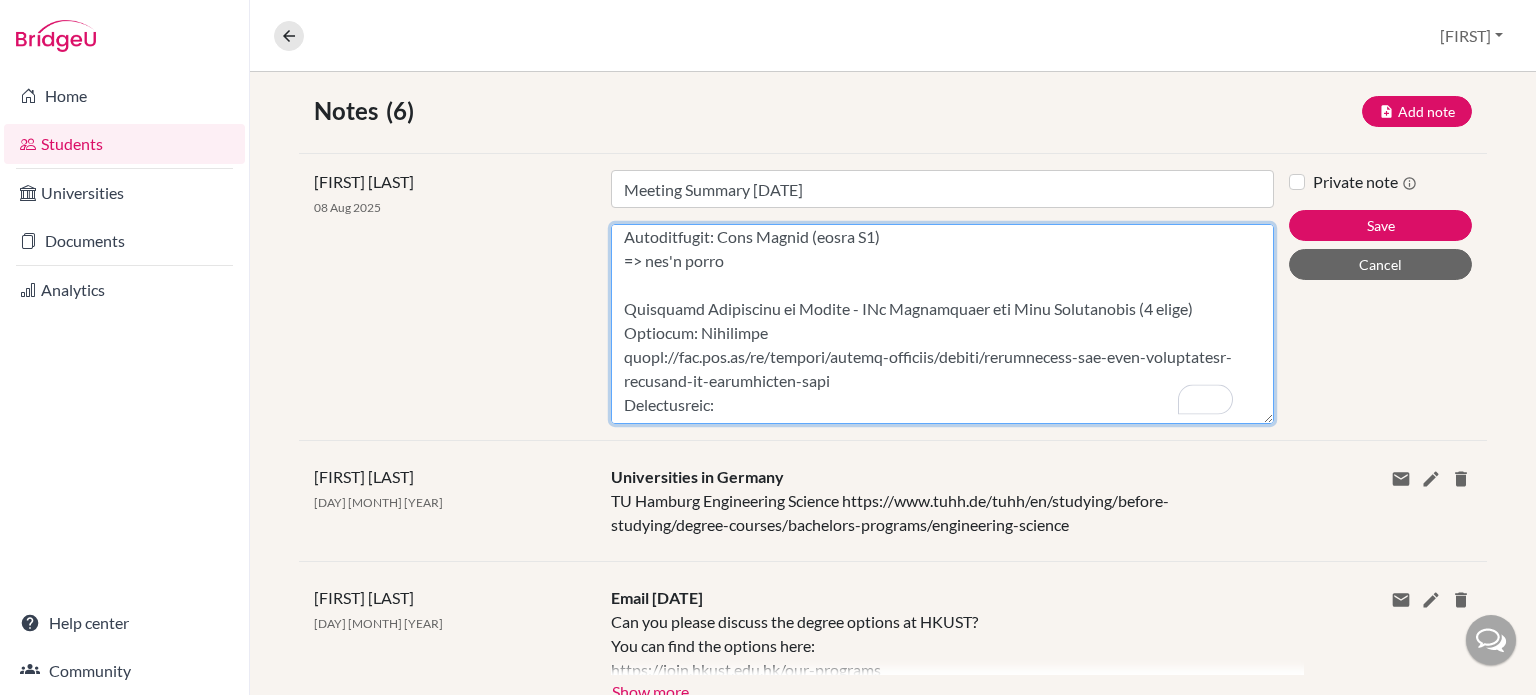 scroll, scrollTop: 819, scrollLeft: 0, axis: vertical 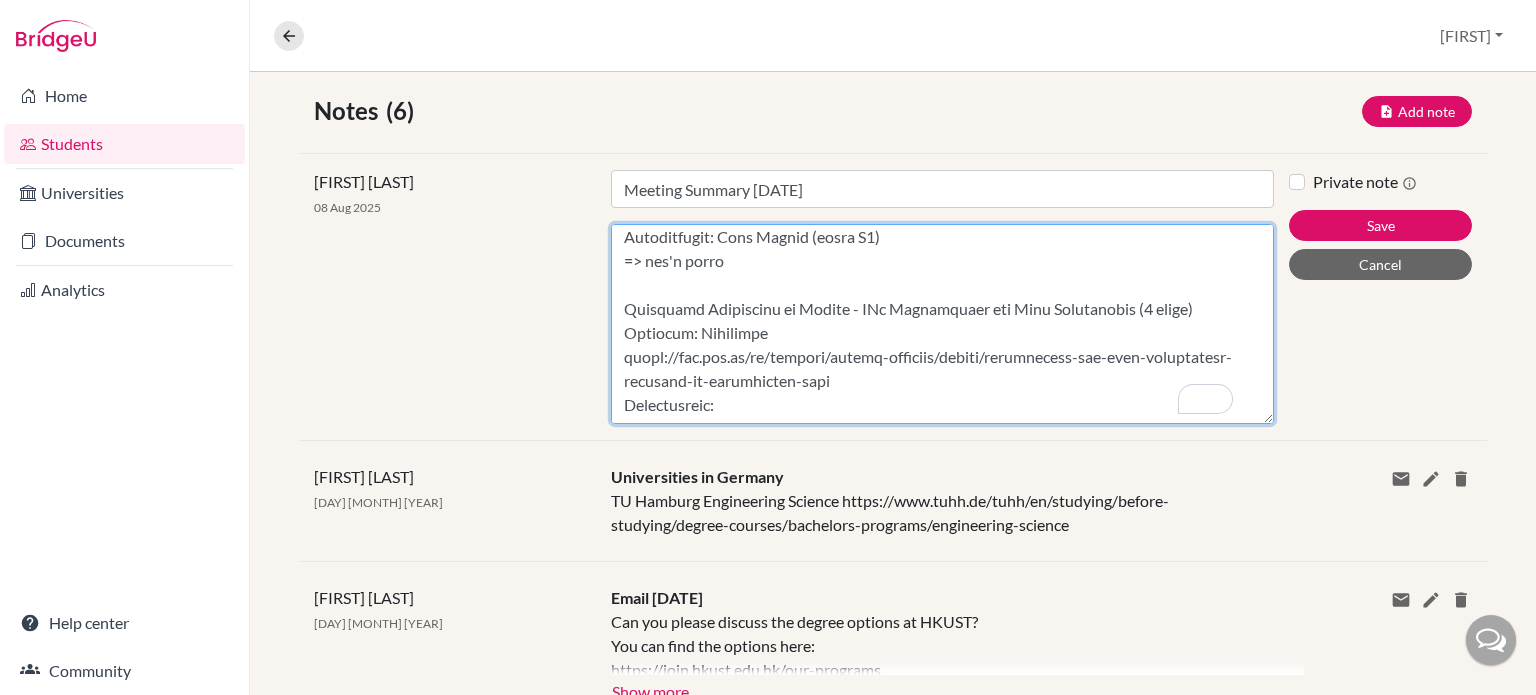 drag, startPoint x: 620, startPoint y: 260, endPoint x: 742, endPoint y: 363, distance: 159.66527 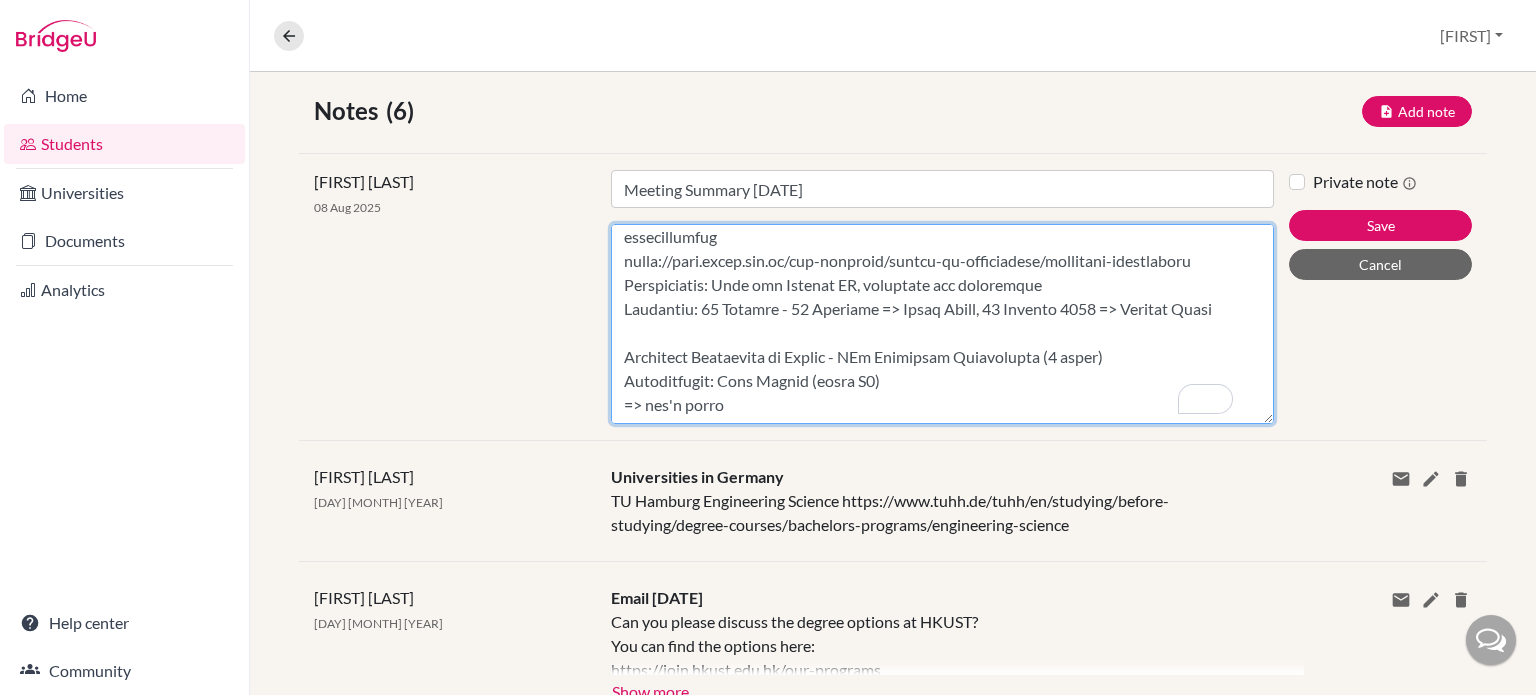 scroll, scrollTop: 749, scrollLeft: 0, axis: vertical 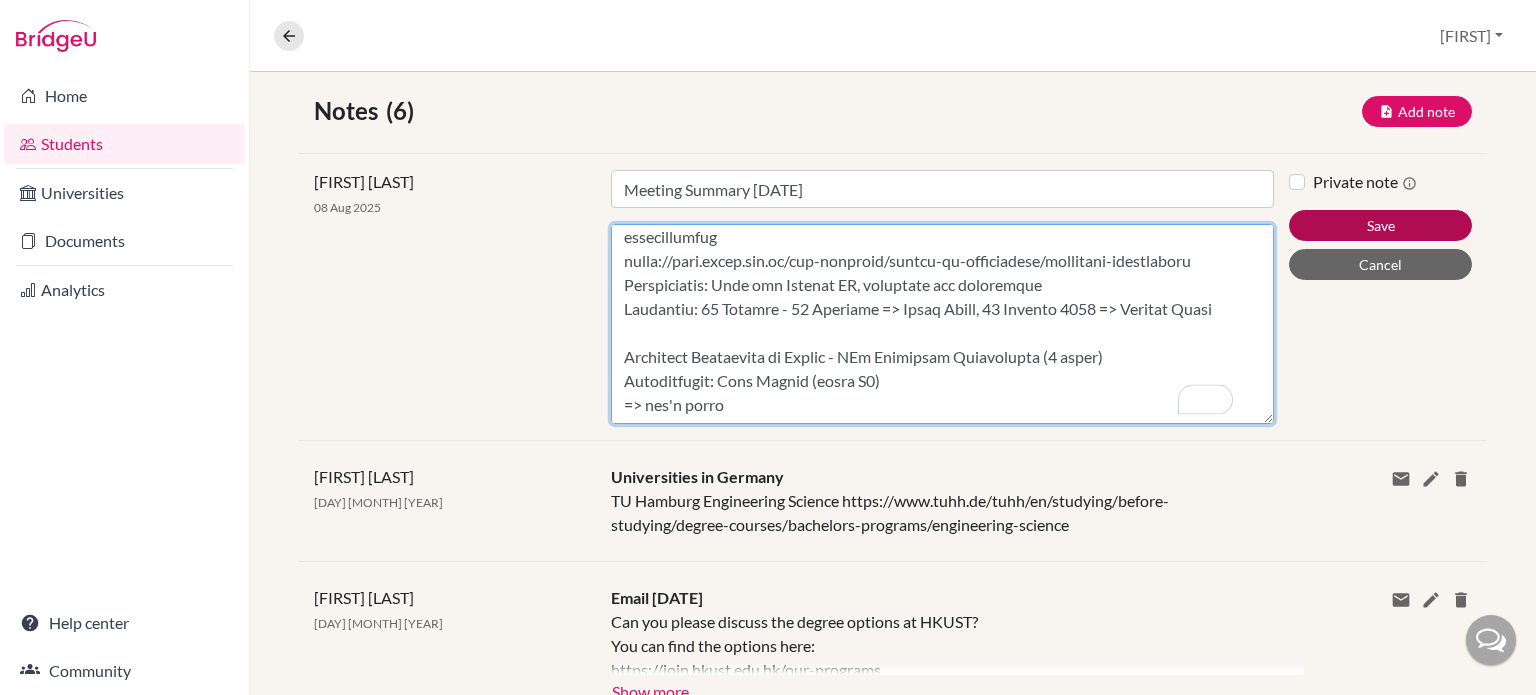 type on "We have finalised the university list for application:
University of Cambridge - BA (3 years) or MEng (4 years) Engineering (Specialisation Aerospace and Aerothermal Engineering possible)
https://www.undergraduate.study.cam.ac.uk/courses/engineering-ba-hons-meng
Requirements: ESAT (3 modules: Mathematics 1, Mathematics 2, Physics) & Interview
Entry Requirements: IB: 41-42 points, with 776 at Higher Level
You need to complete ESAT in [MONTH]!
Deadlines: 15 October [YEAR]
Imperial College - MEng (4 years) Aeronautical Engineering
https://www.imperial.ac.uk/study/courses/undergraduate/2026/aeronautical-engineering/
Requirements: ESAT (3 modules: Mathematics 1, Mathematics 2, Physics) & Interview
Entry Requirements: 40 points to include: 7 in Mathematics* at HL and 7 in Physics at HL
Deadlines: 15 January [YEAR]
Technical University of Delft - BSc Aerospace Engineering (3 years)
https://www.tudelft.nl/en/onderwijs/opleidingen/bachelors/ae/bsc-aerospace-engineering
Requirements: Matching Phase and Assessment in ..." 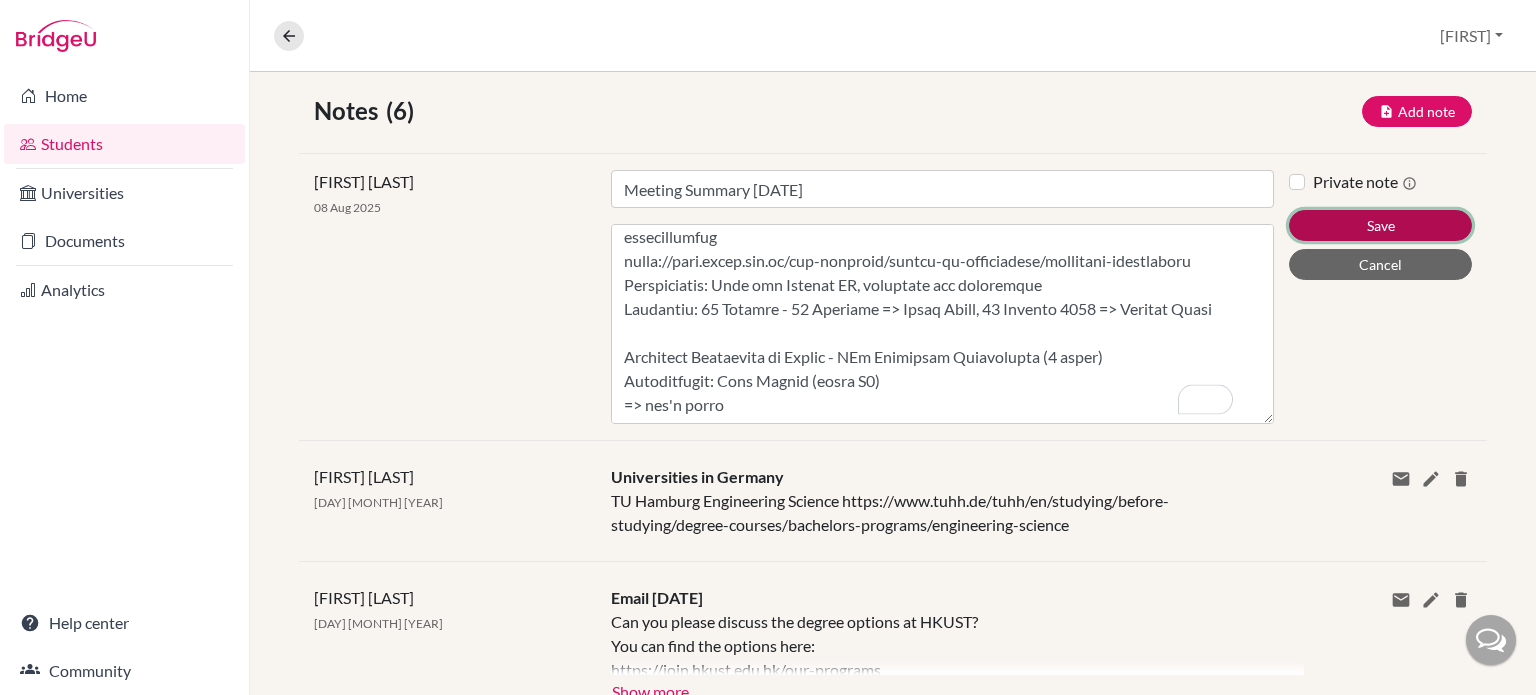 click on "Save" at bounding box center [1380, 225] 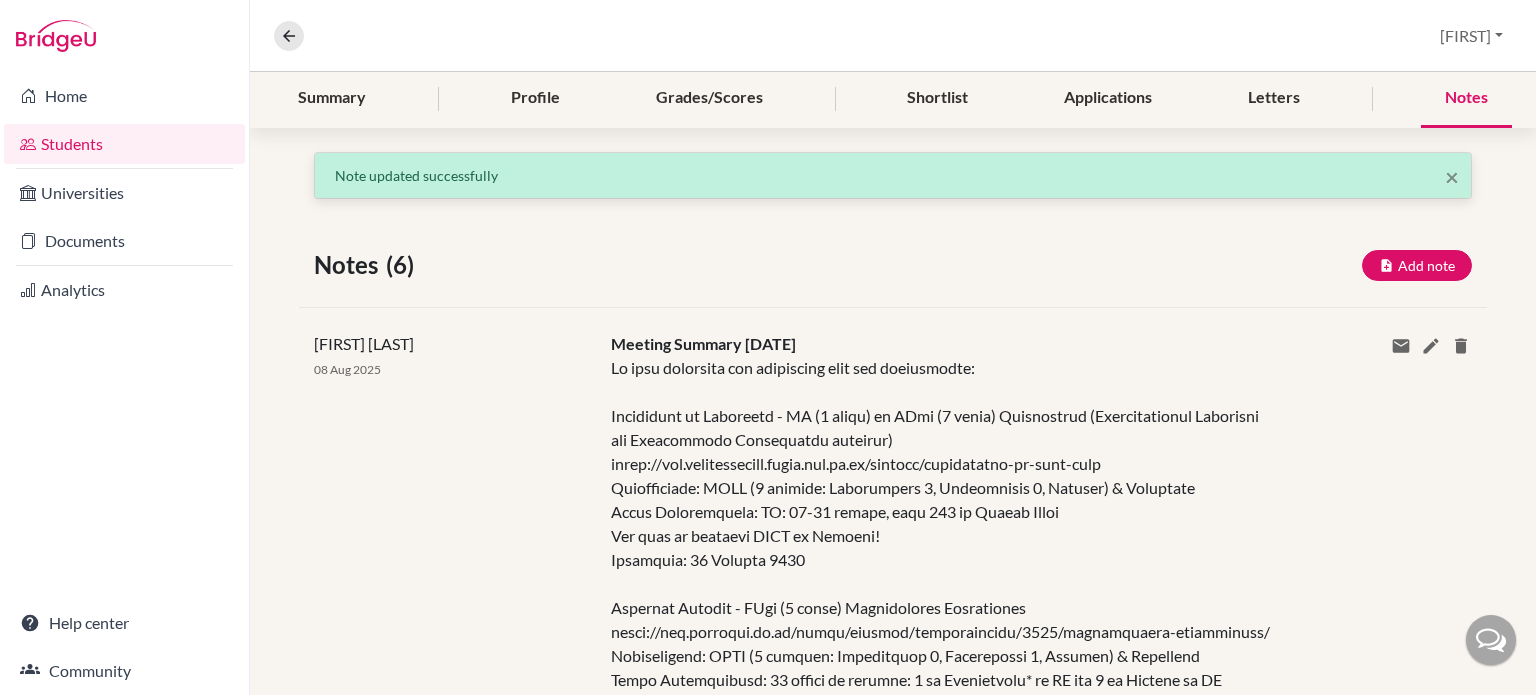 scroll, scrollTop: 0, scrollLeft: 0, axis: both 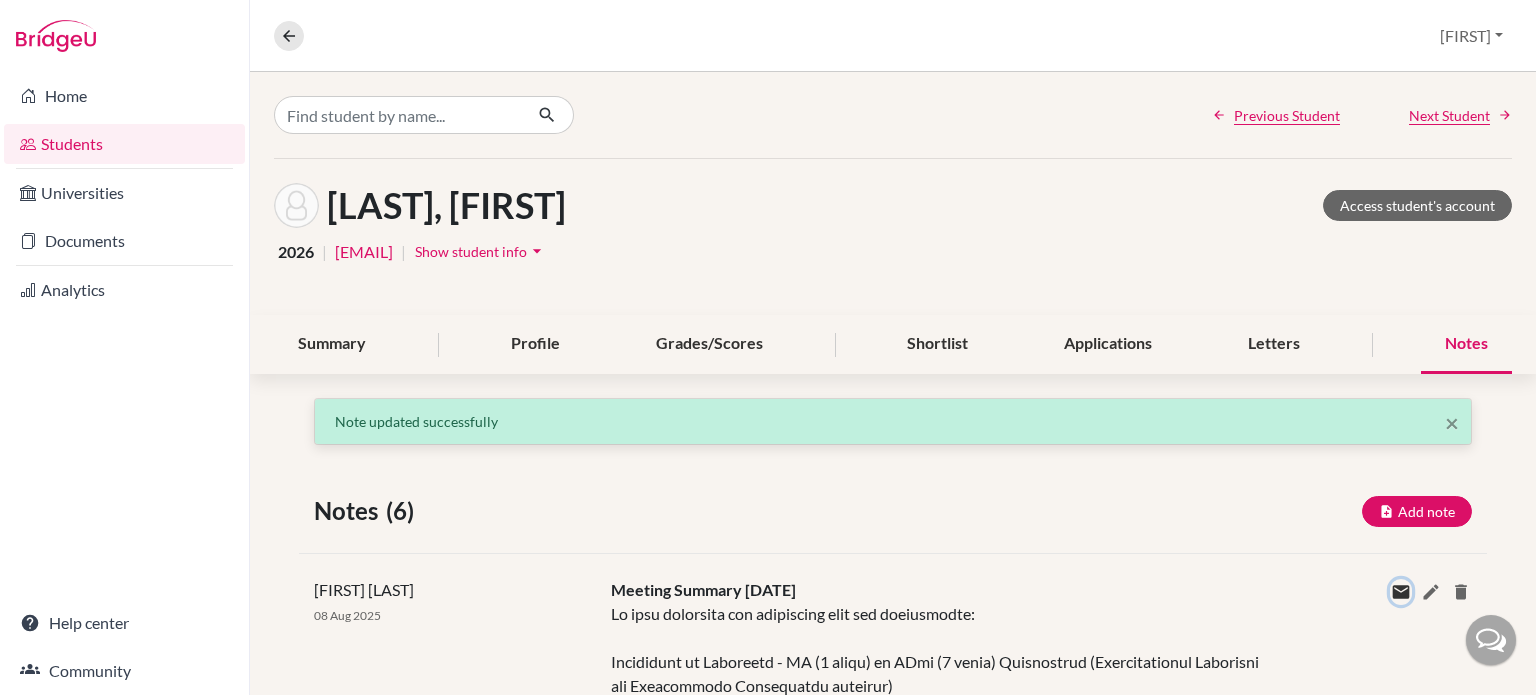 click at bounding box center [1401, 592] 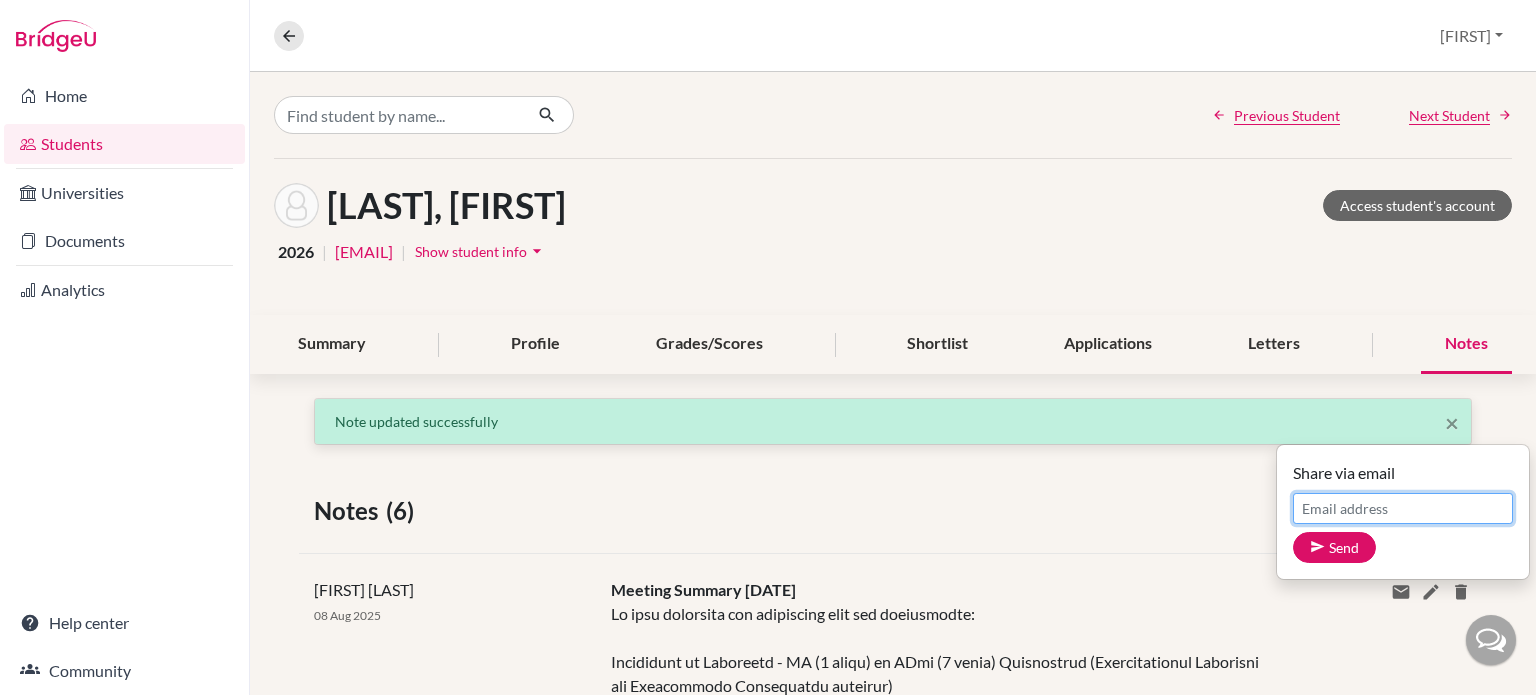 click on "Email address" at bounding box center (1403, 508) 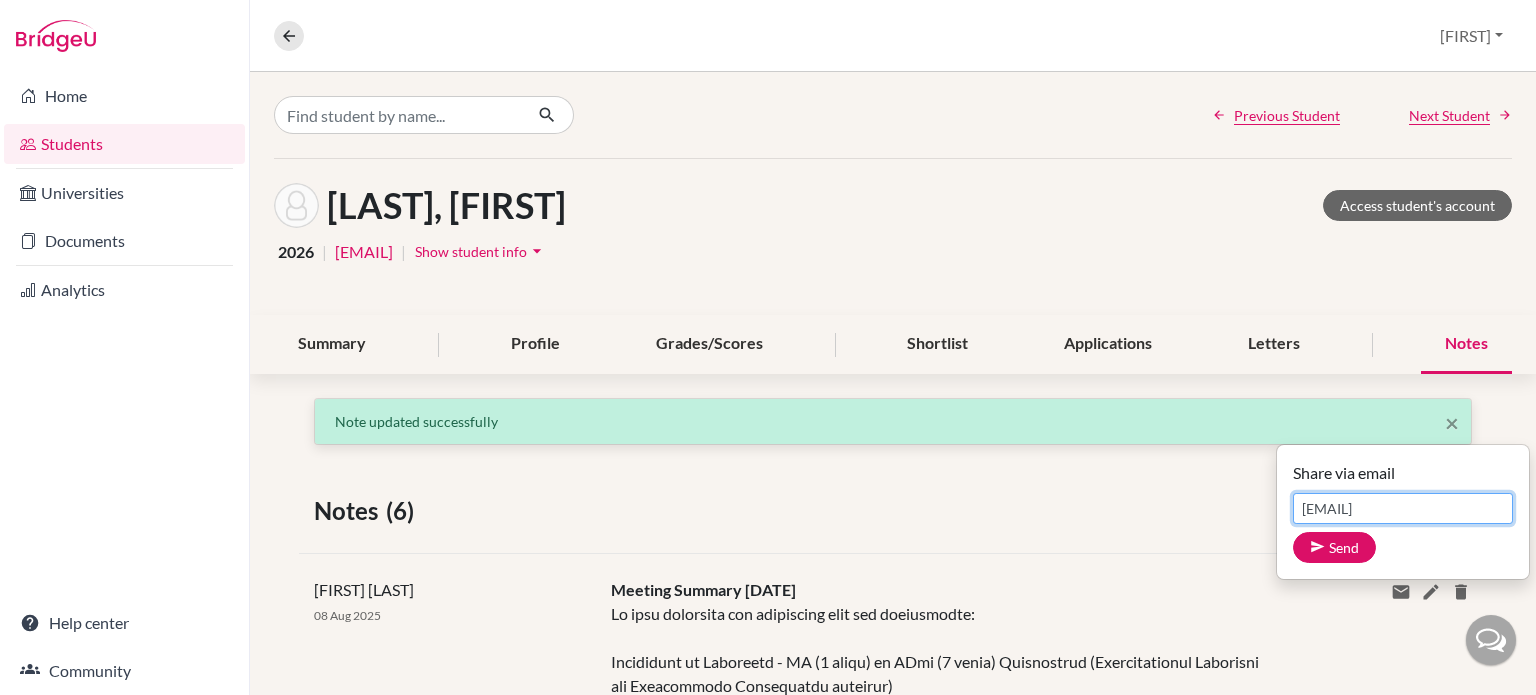 type on "[EMAIL]" 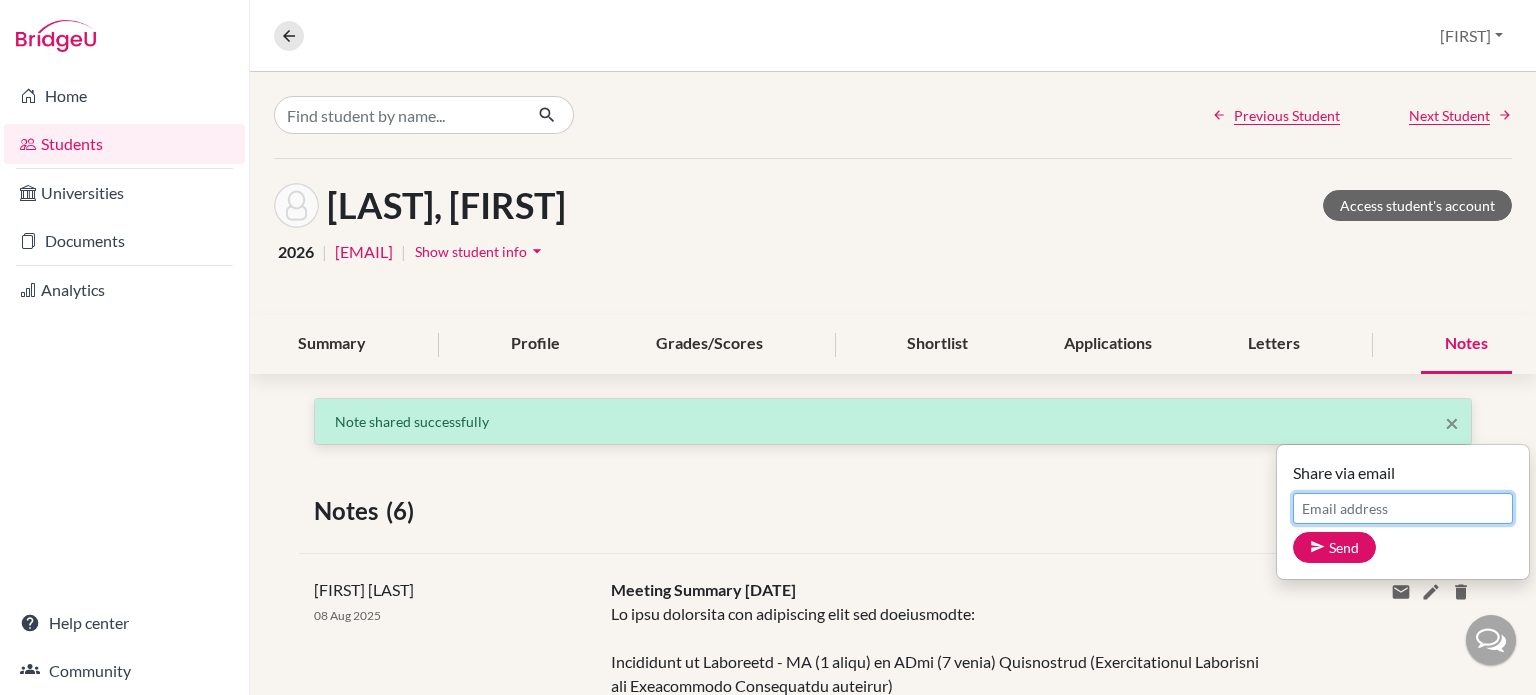 click on "Email address" at bounding box center (1403, 508) 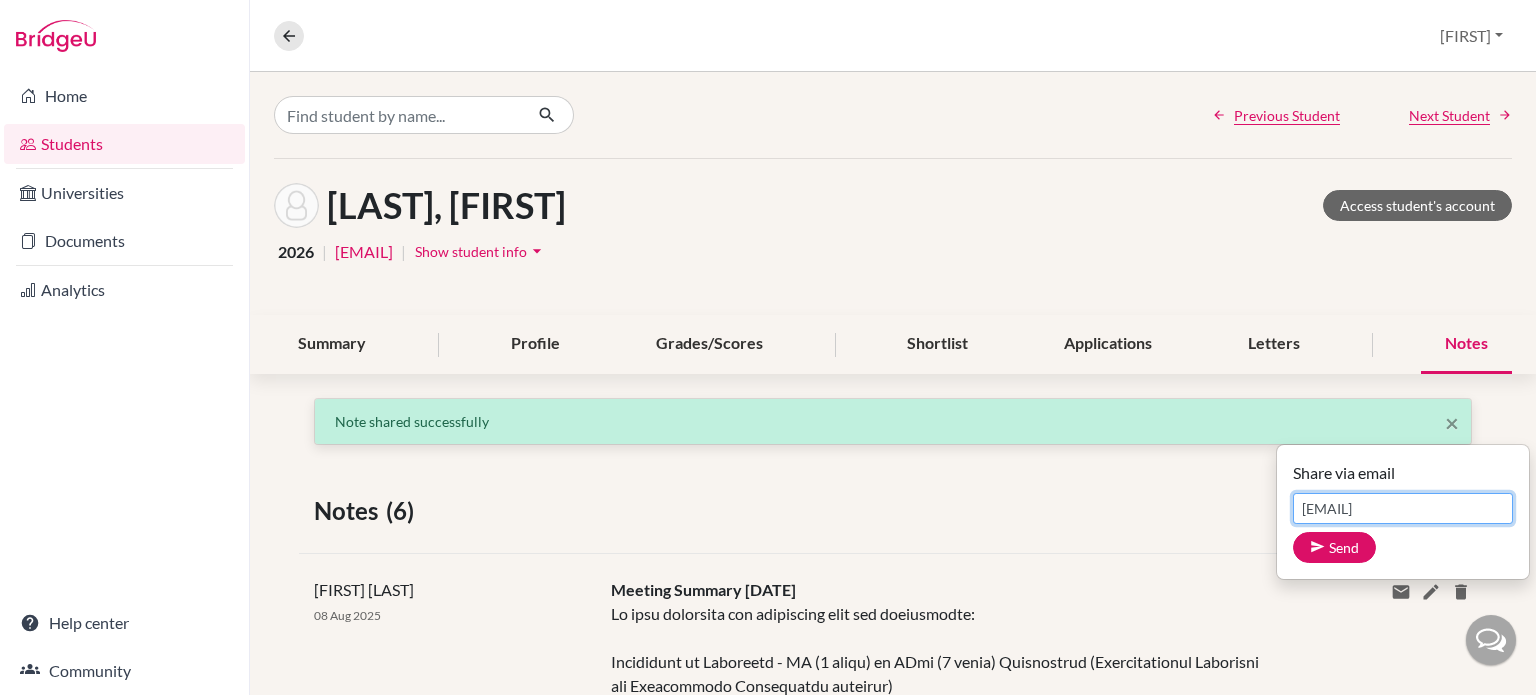 type on "[EMAIL]" 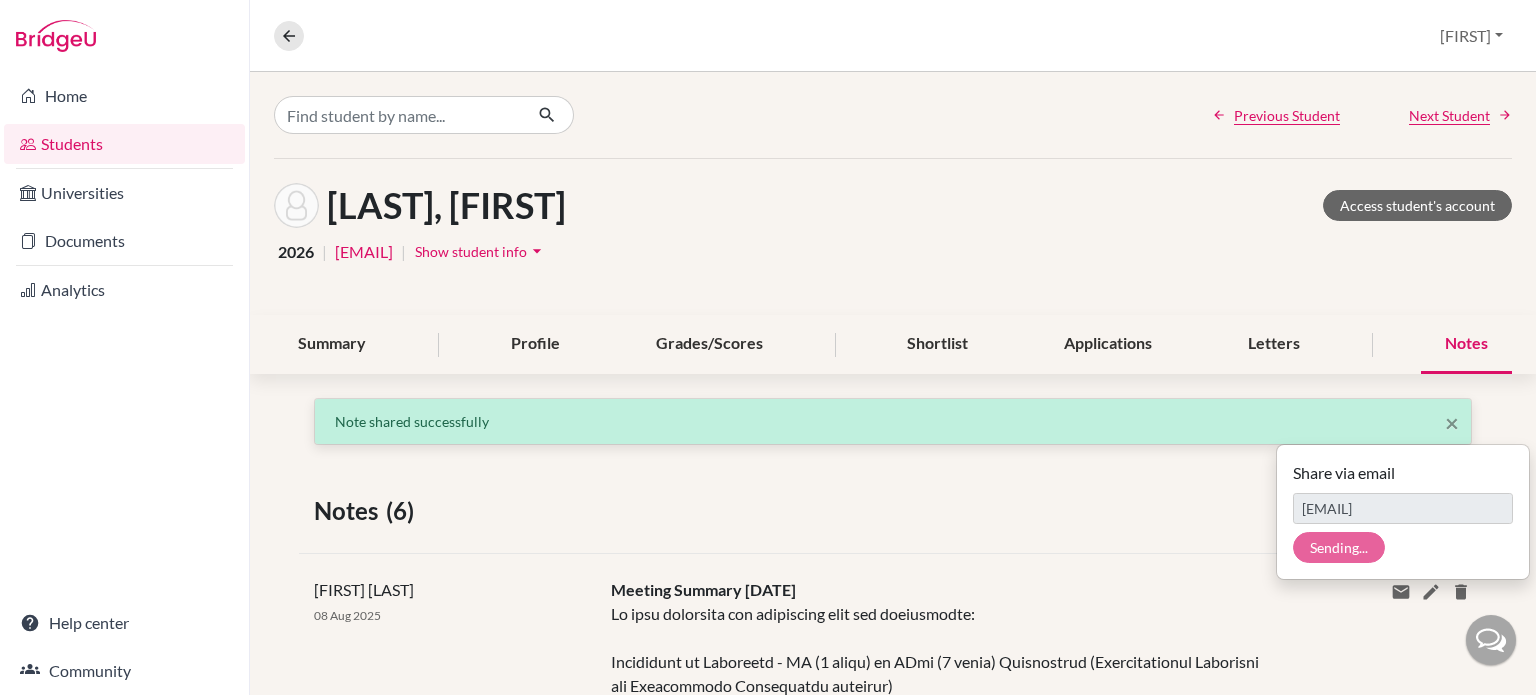 type 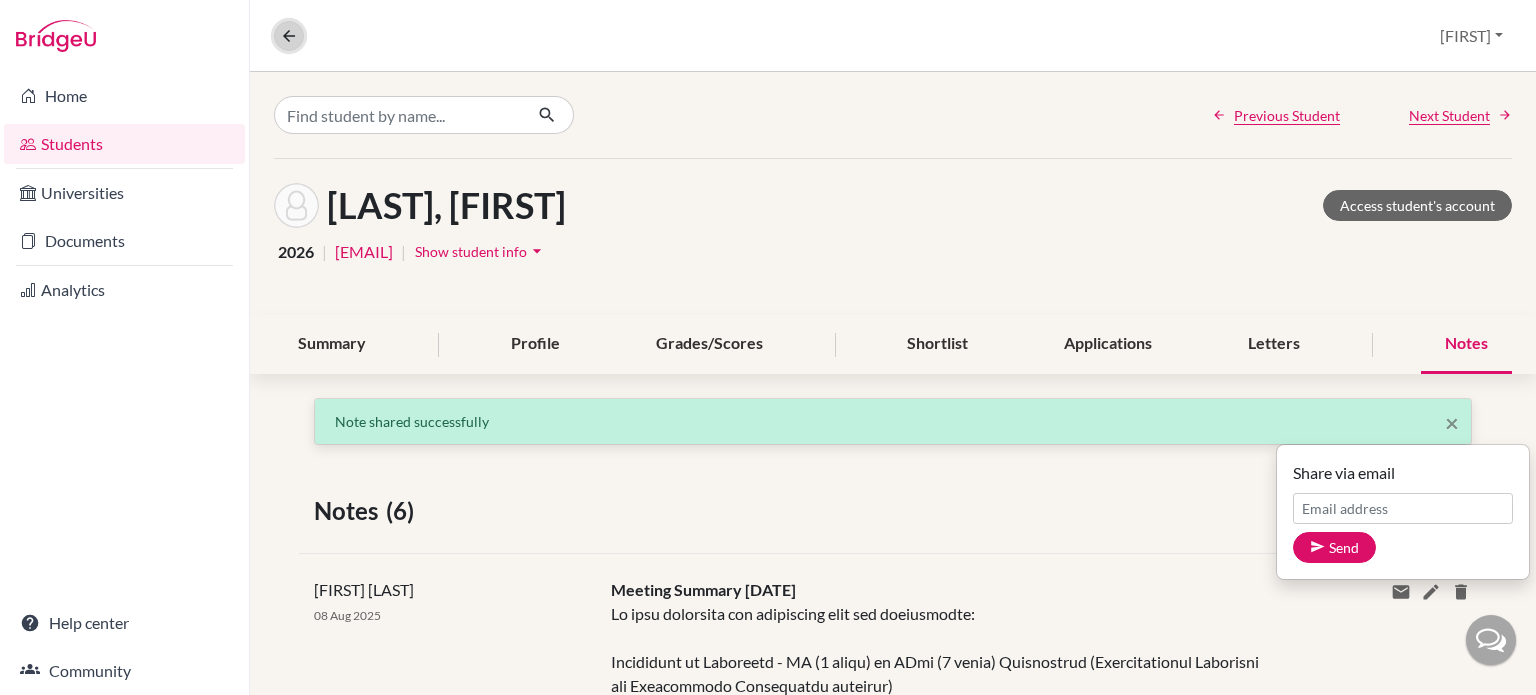 click at bounding box center [289, 36] 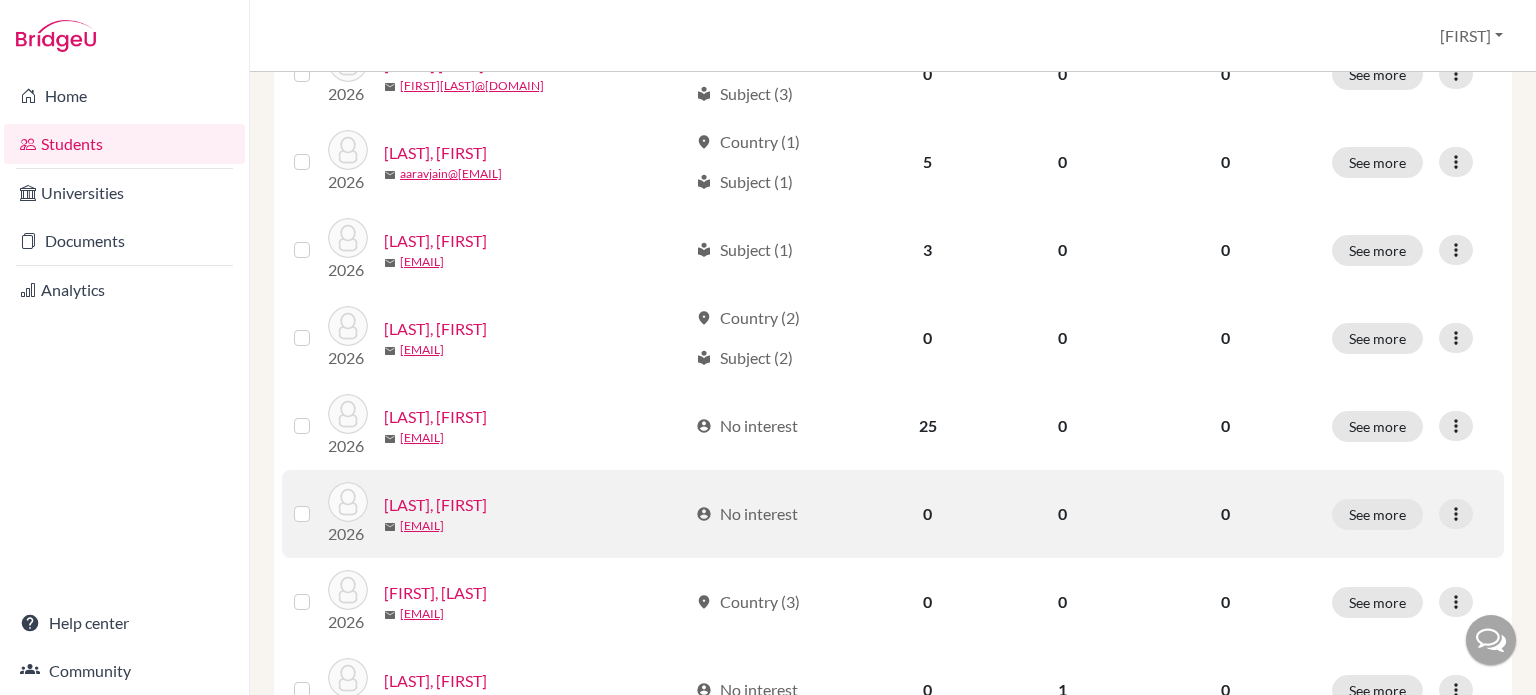 scroll, scrollTop: 500, scrollLeft: 0, axis: vertical 